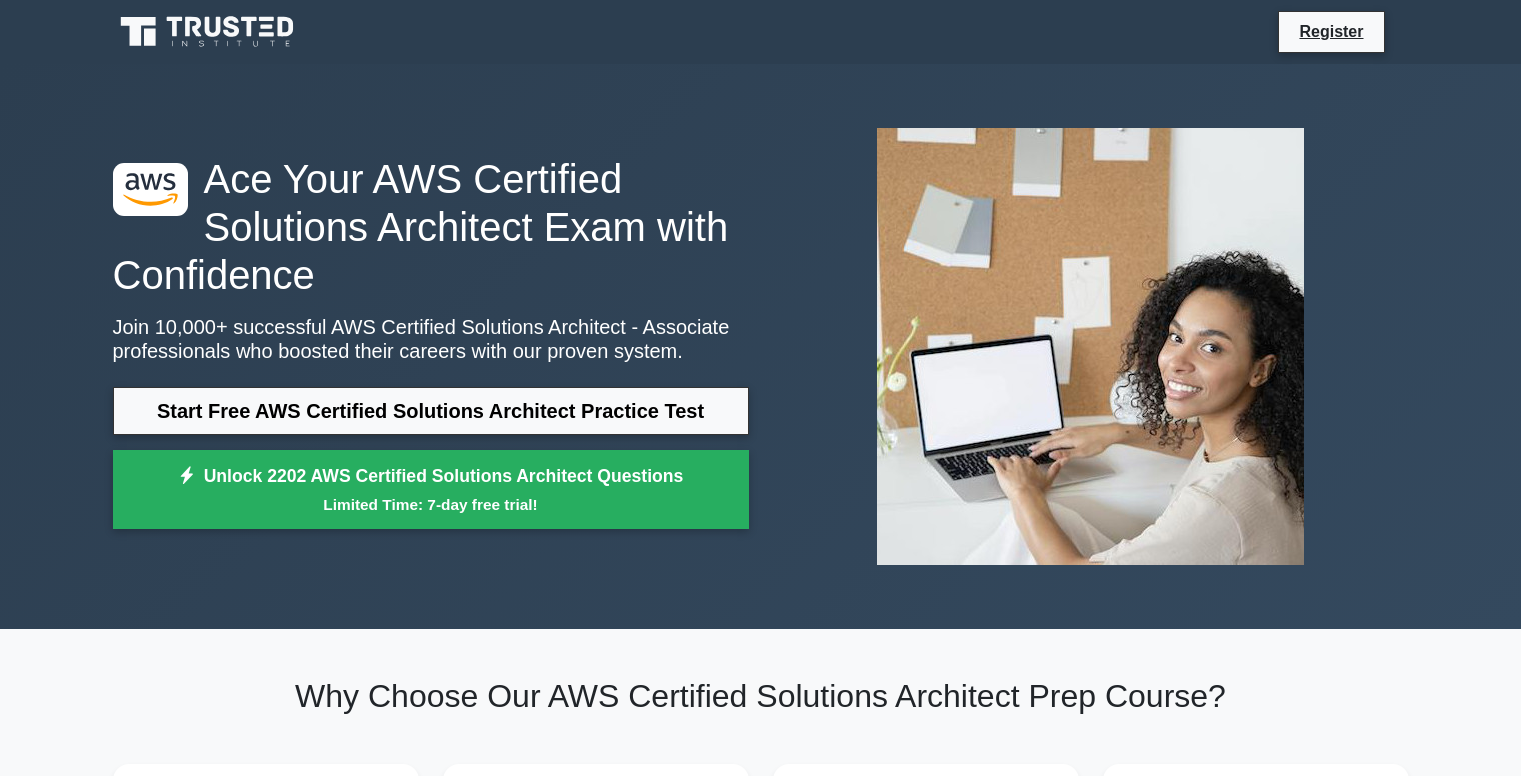 scroll, scrollTop: 0, scrollLeft: 0, axis: both 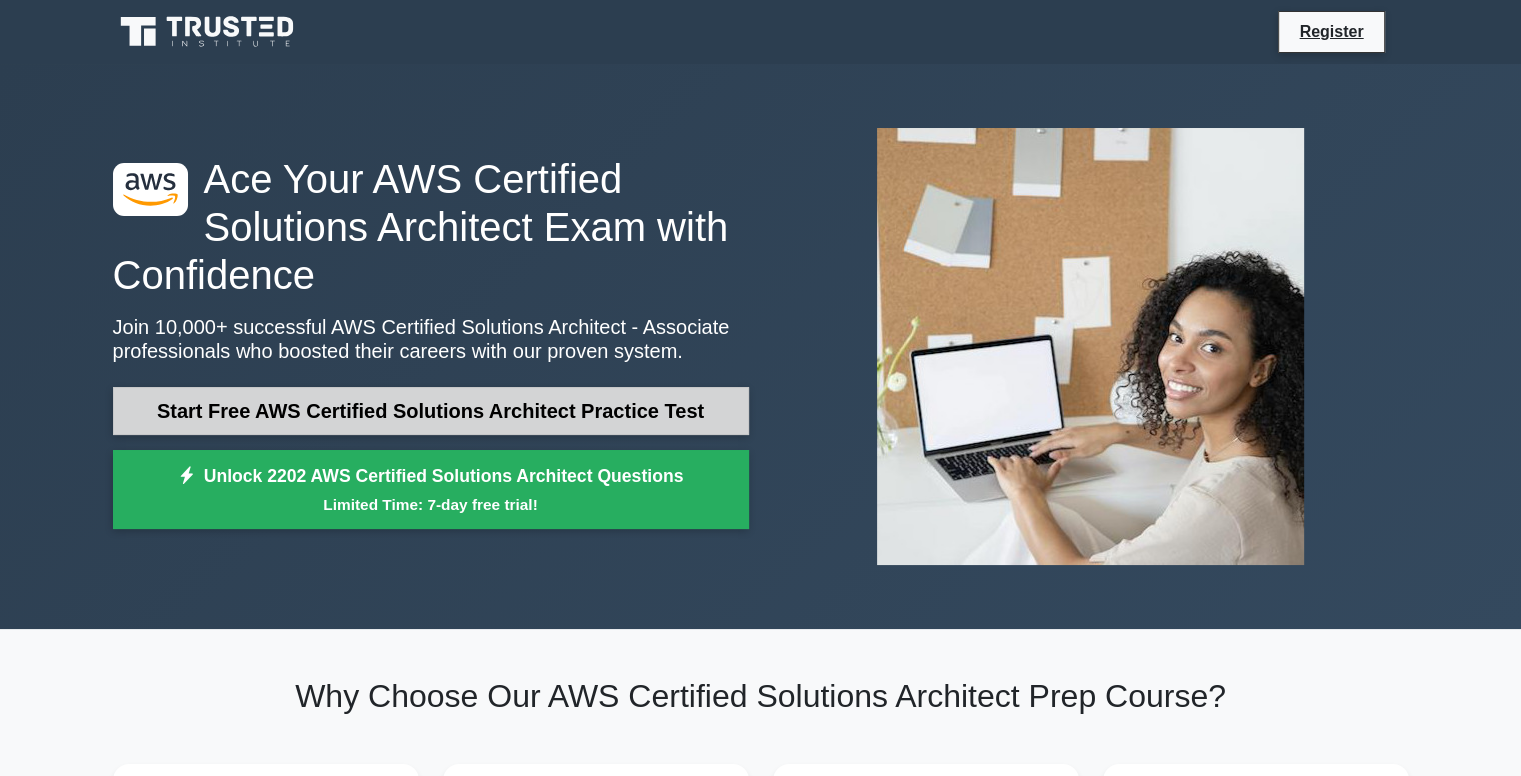 click on "Start Free AWS Certified Solutions Architect Practice Test" at bounding box center [431, 411] 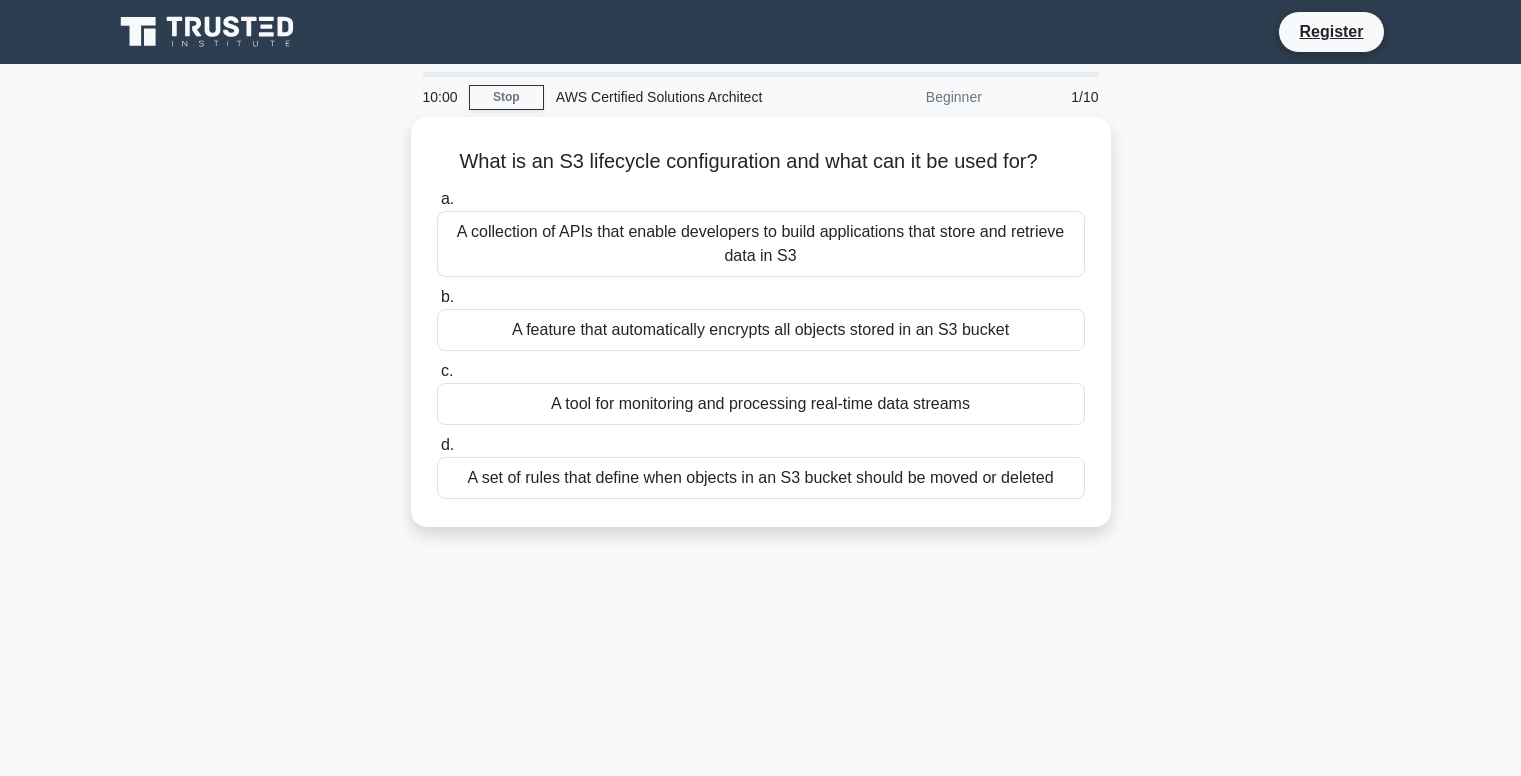 scroll, scrollTop: 0, scrollLeft: 0, axis: both 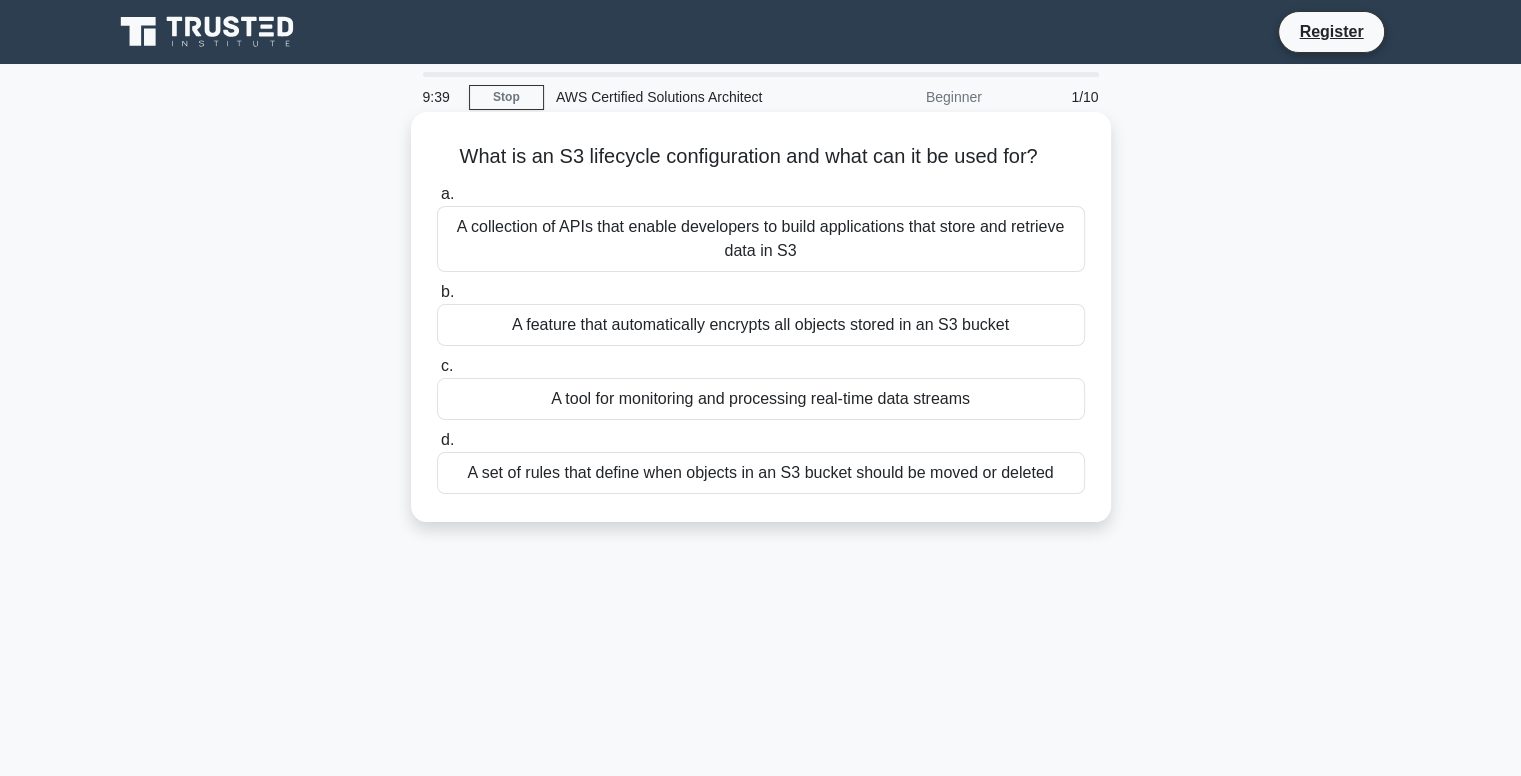 click on "A set of rules that define when objects in an S3 bucket should be moved or deleted" at bounding box center [761, 473] 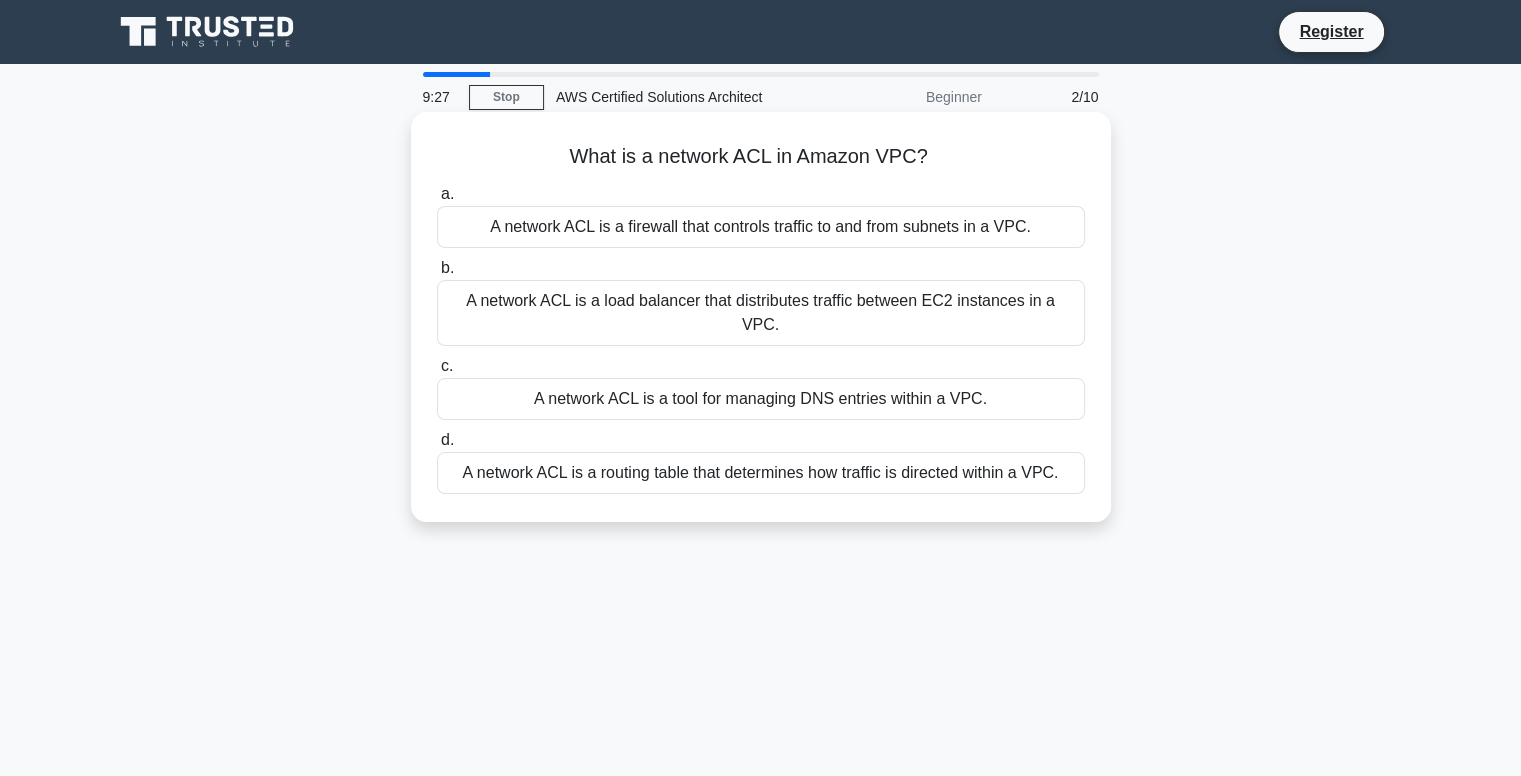click on "A network ACL is a firewall that controls traffic to and from subnets in a VPC." at bounding box center (761, 227) 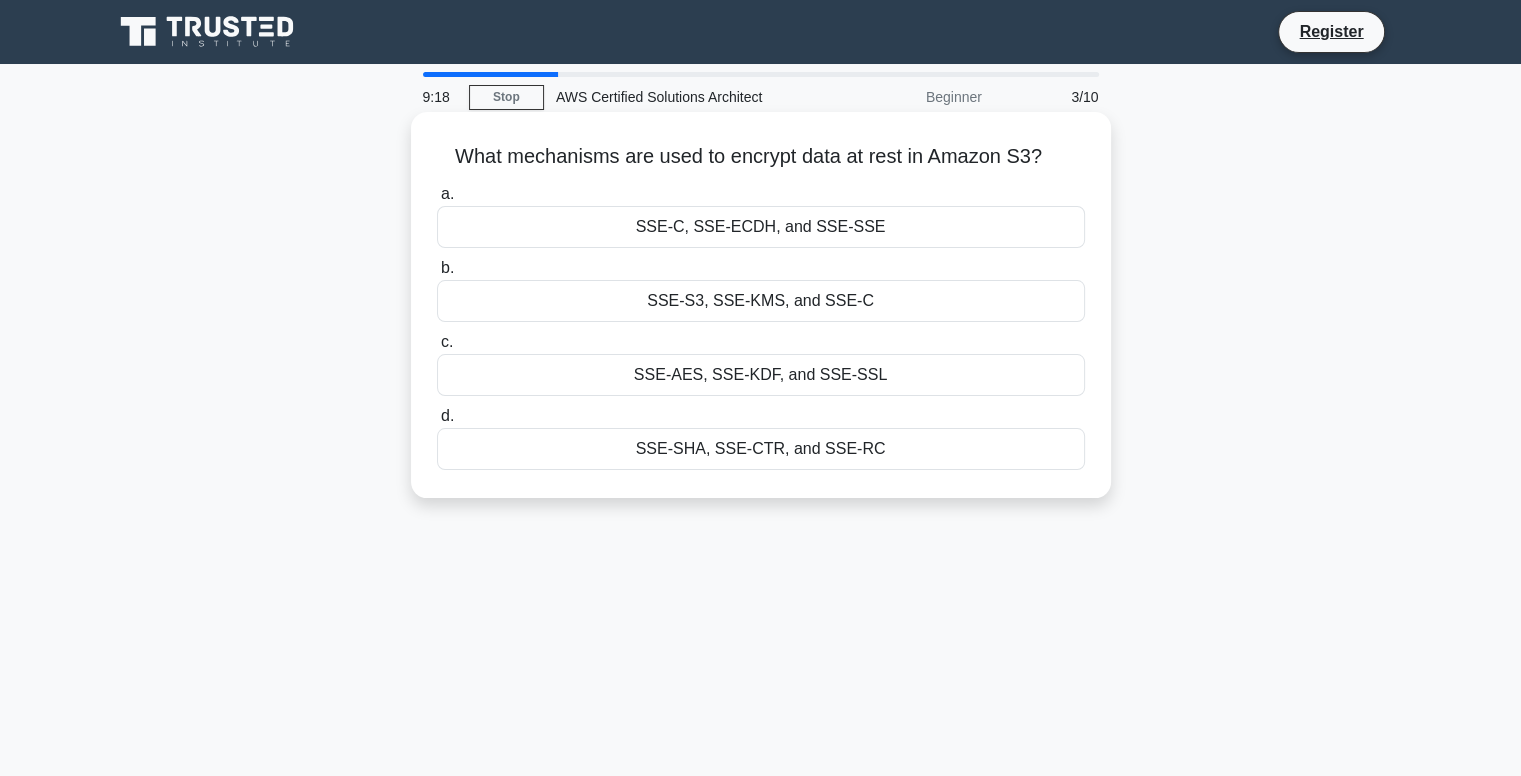 click on "SSE-S3, SSE-KMS, and SSE-C" at bounding box center (761, 301) 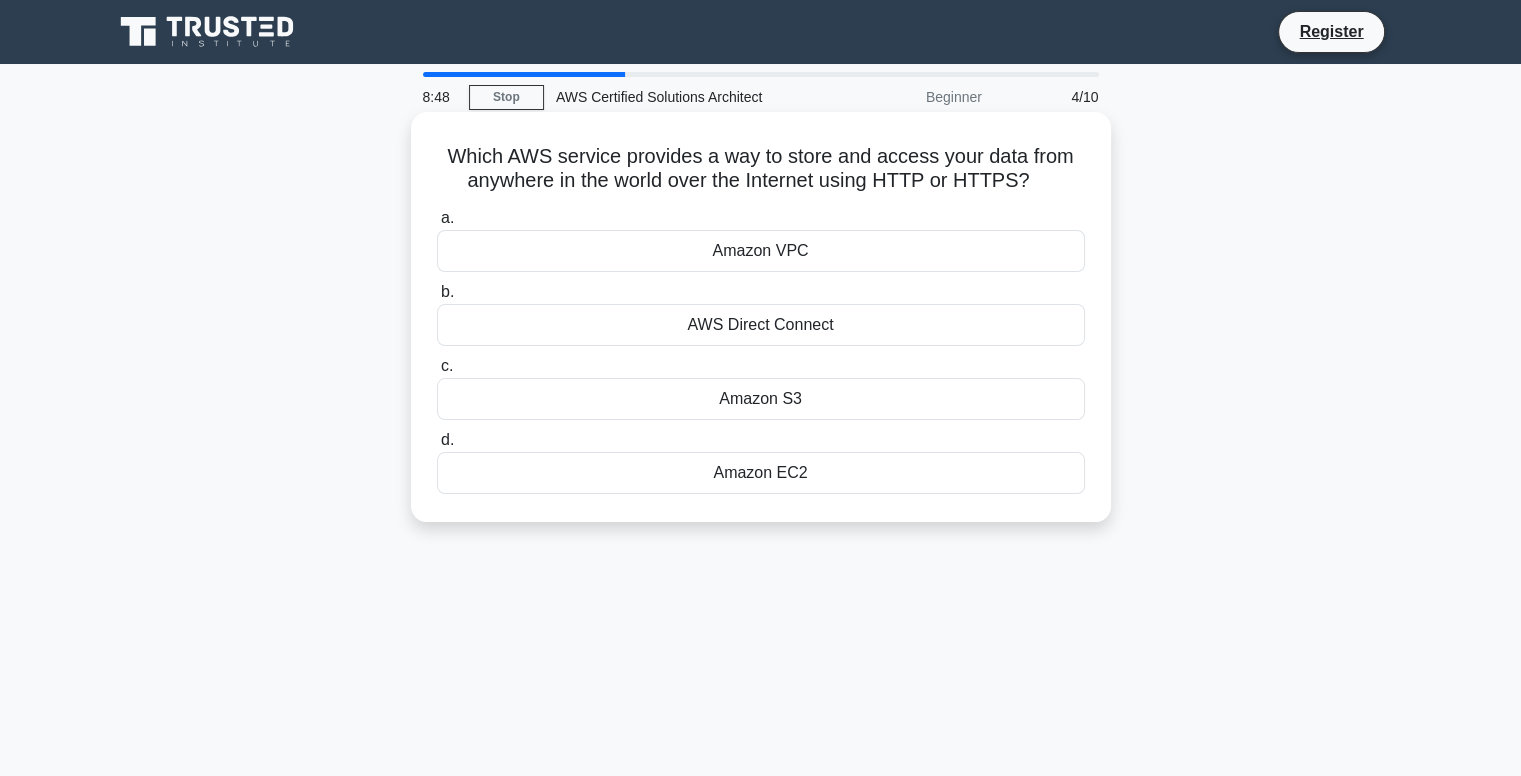 click on "Amazon S3" at bounding box center (761, 399) 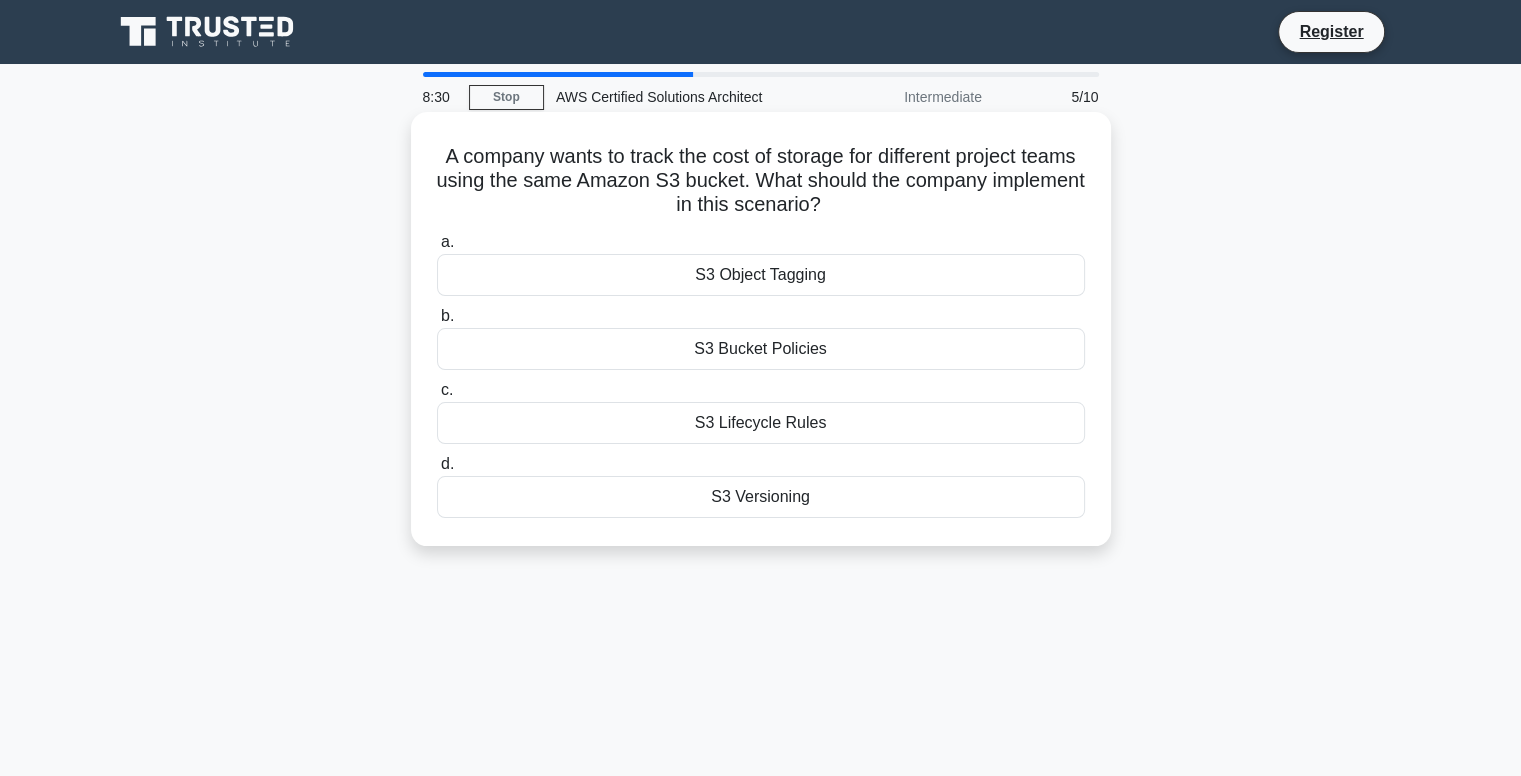 click on "S3 Object Tagging" at bounding box center [761, 275] 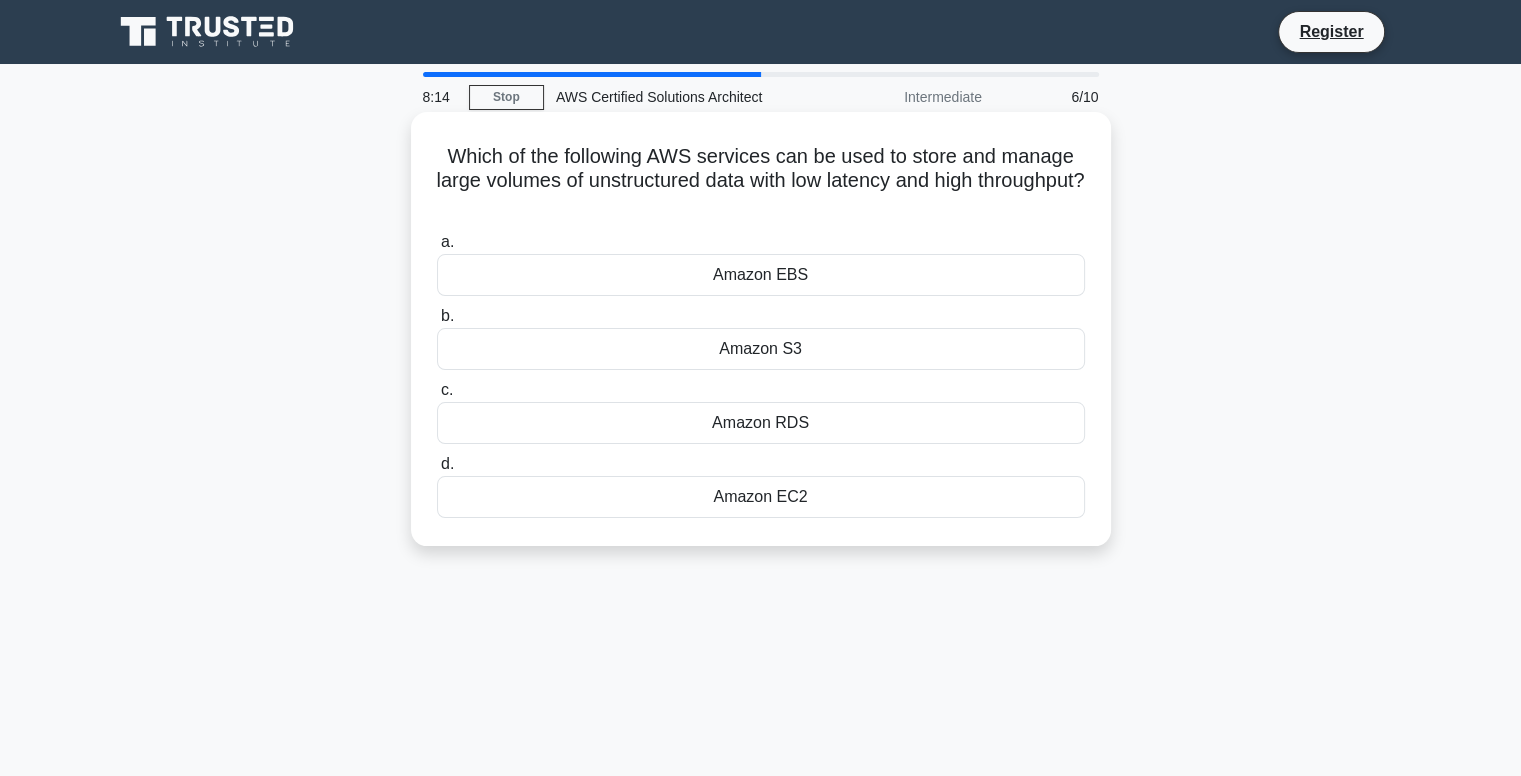 click on "Amazon EBS" at bounding box center (761, 275) 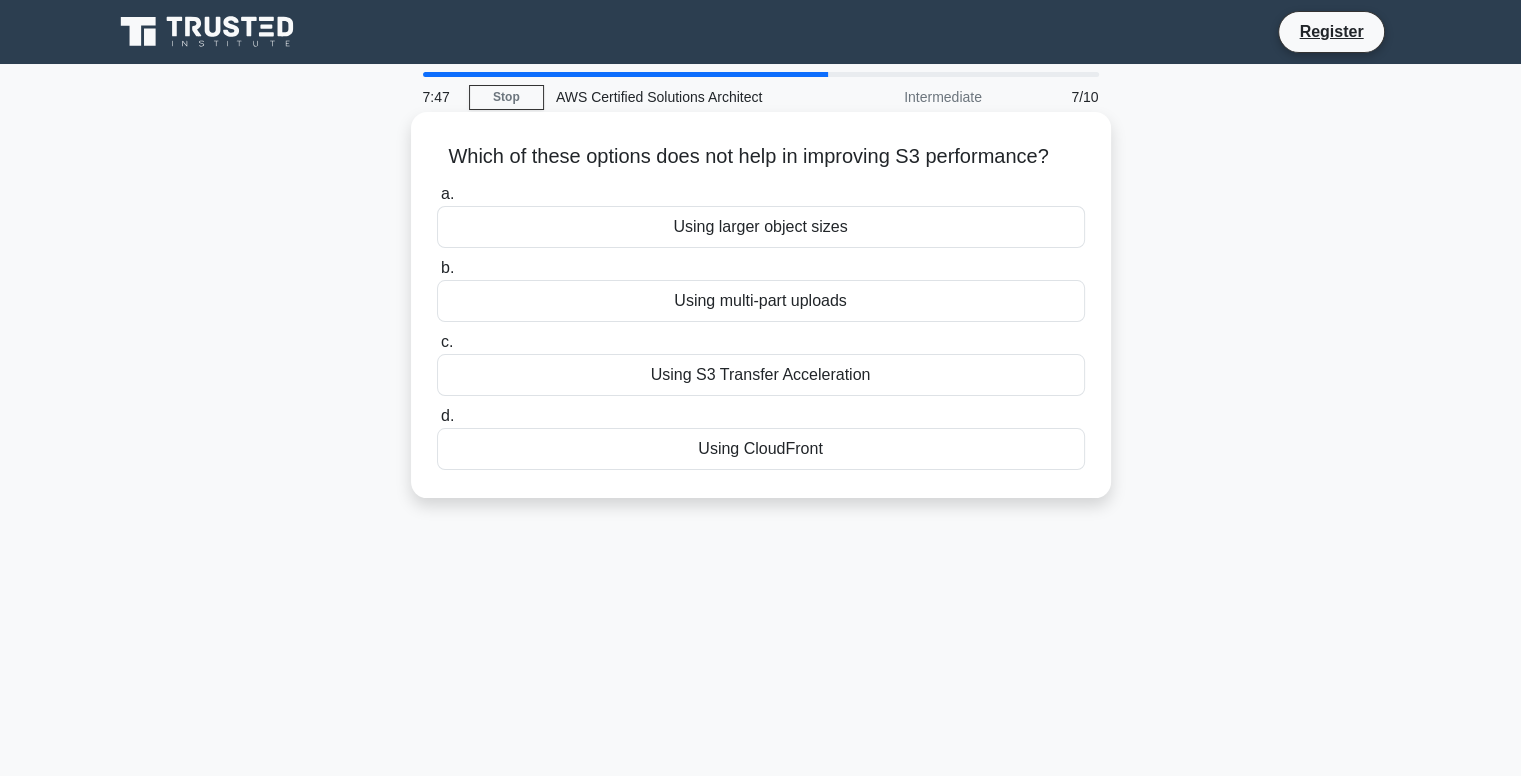 click on "Using multi-part uploads" at bounding box center [761, 301] 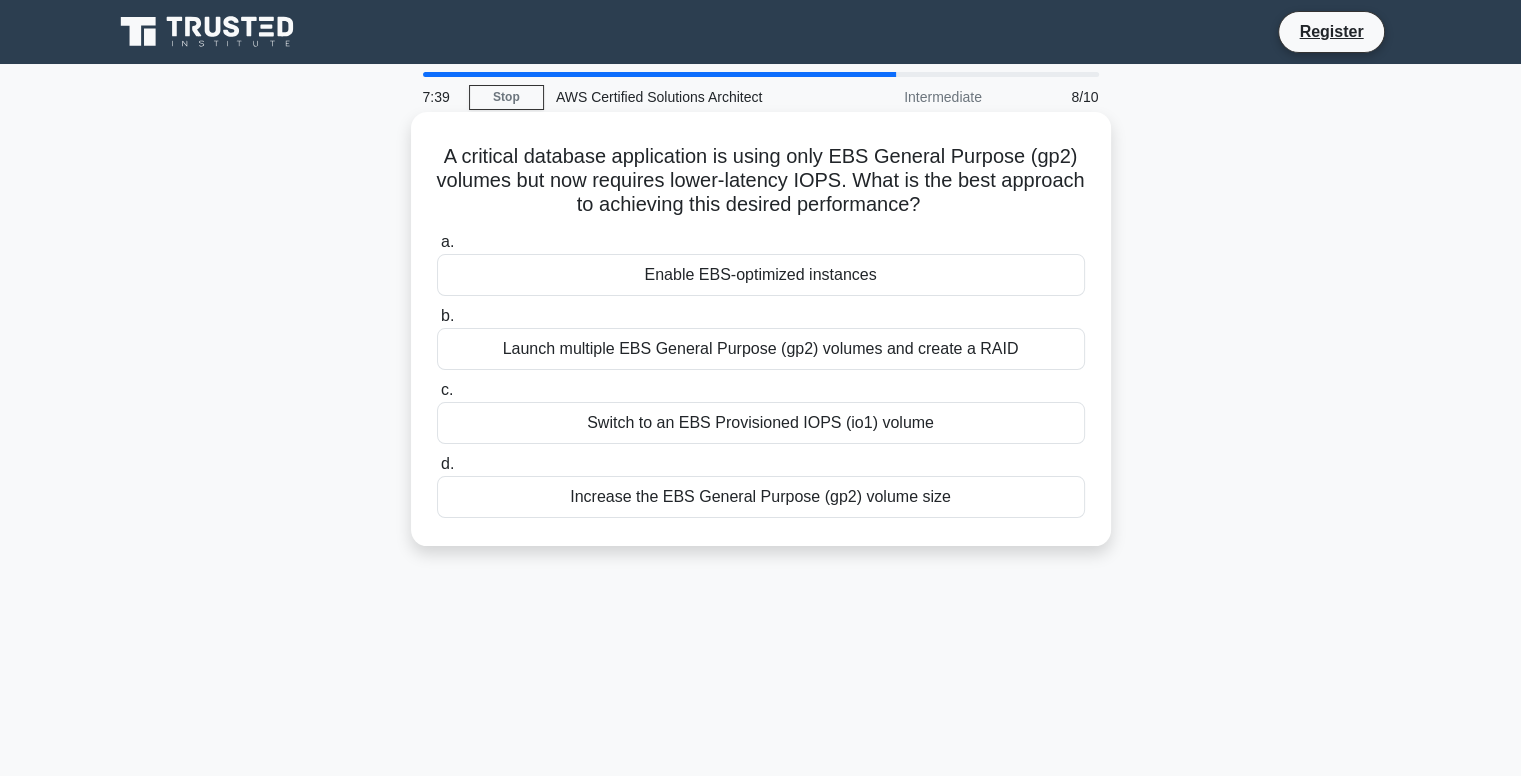 drag, startPoint x: 785, startPoint y: 335, endPoint x: 799, endPoint y: 353, distance: 22.803509 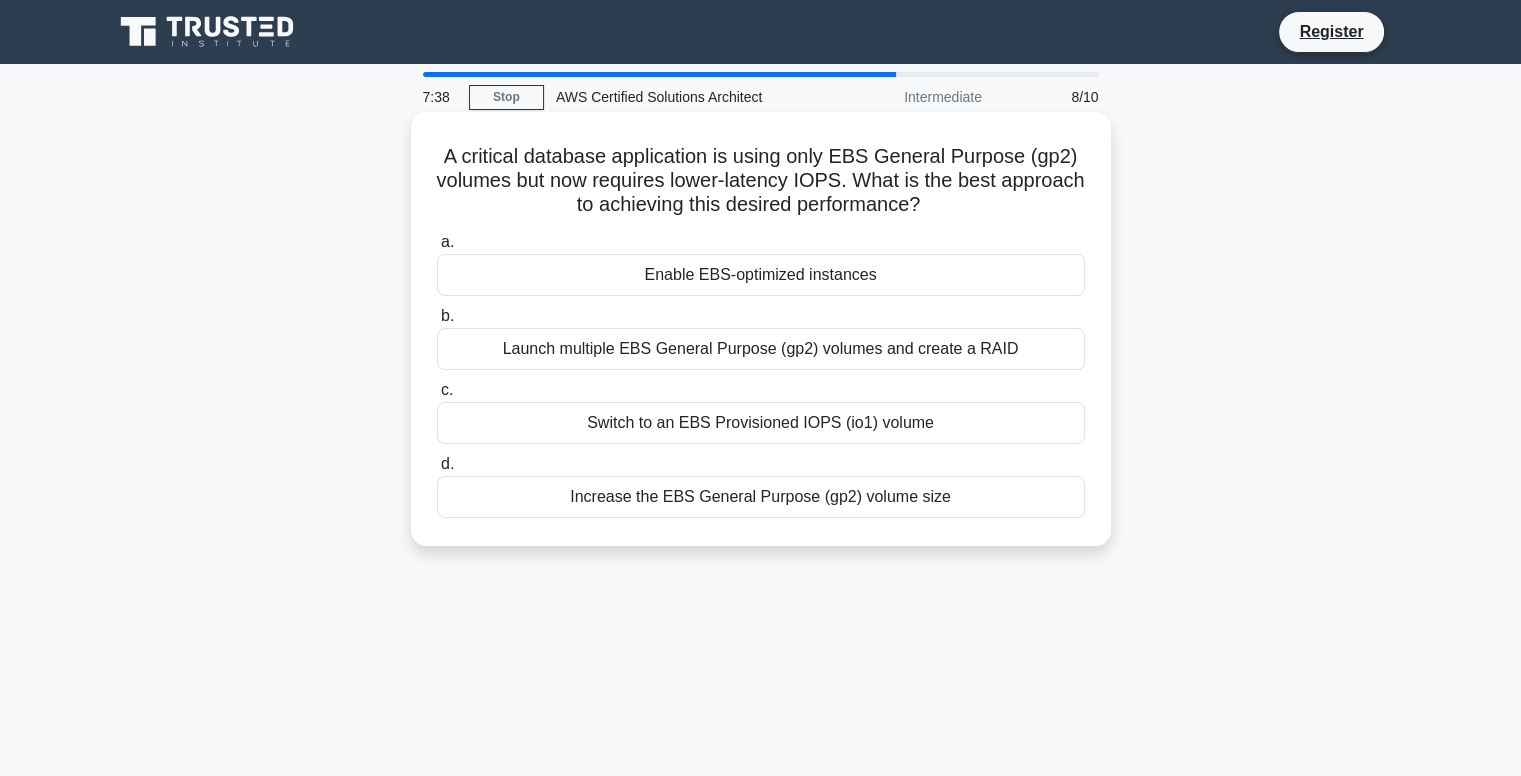drag, startPoint x: 879, startPoint y: 437, endPoint x: 847, endPoint y: 439, distance: 32.06244 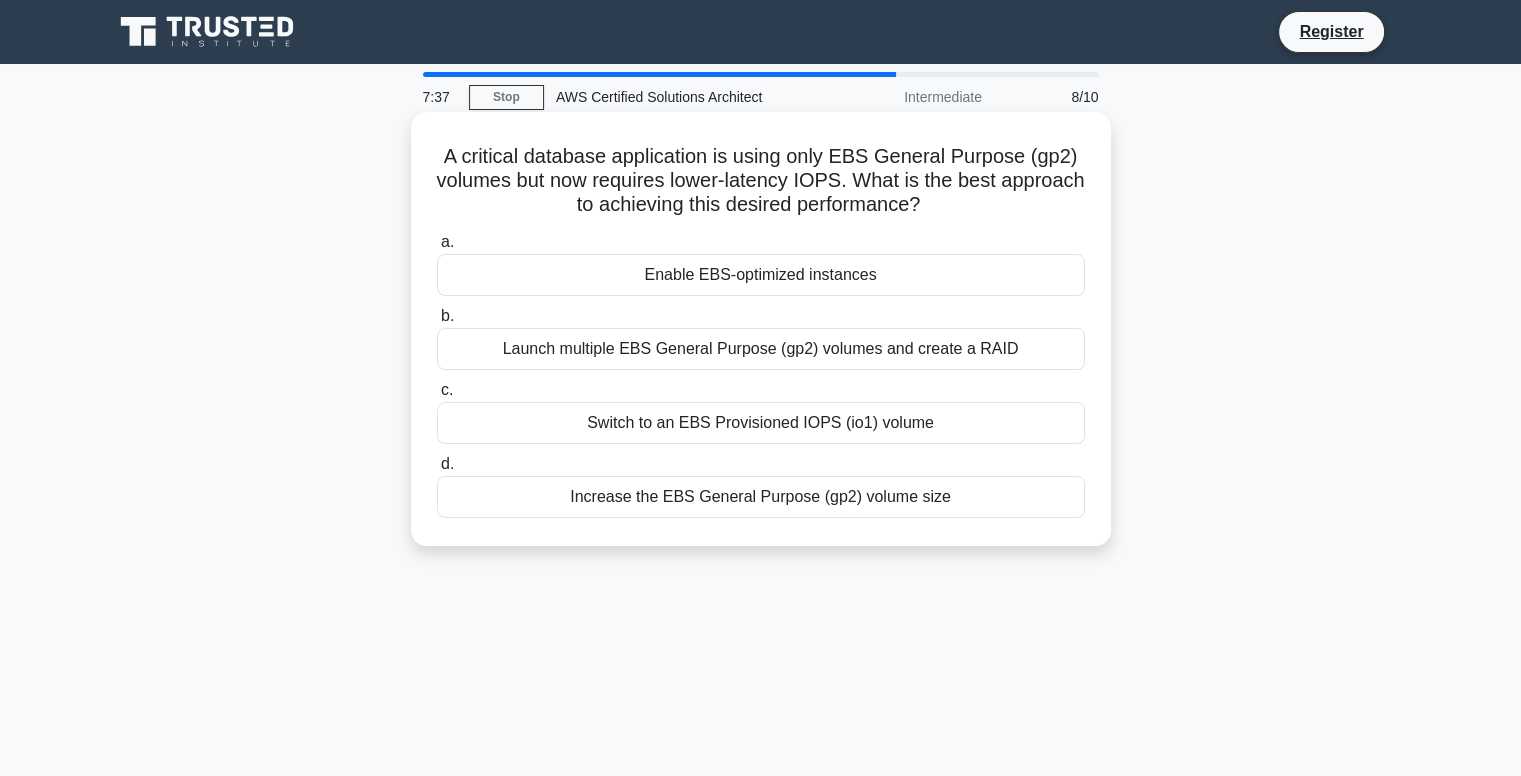 click on "Increase the EBS General Purpose (gp2) volume size" at bounding box center [761, 497] 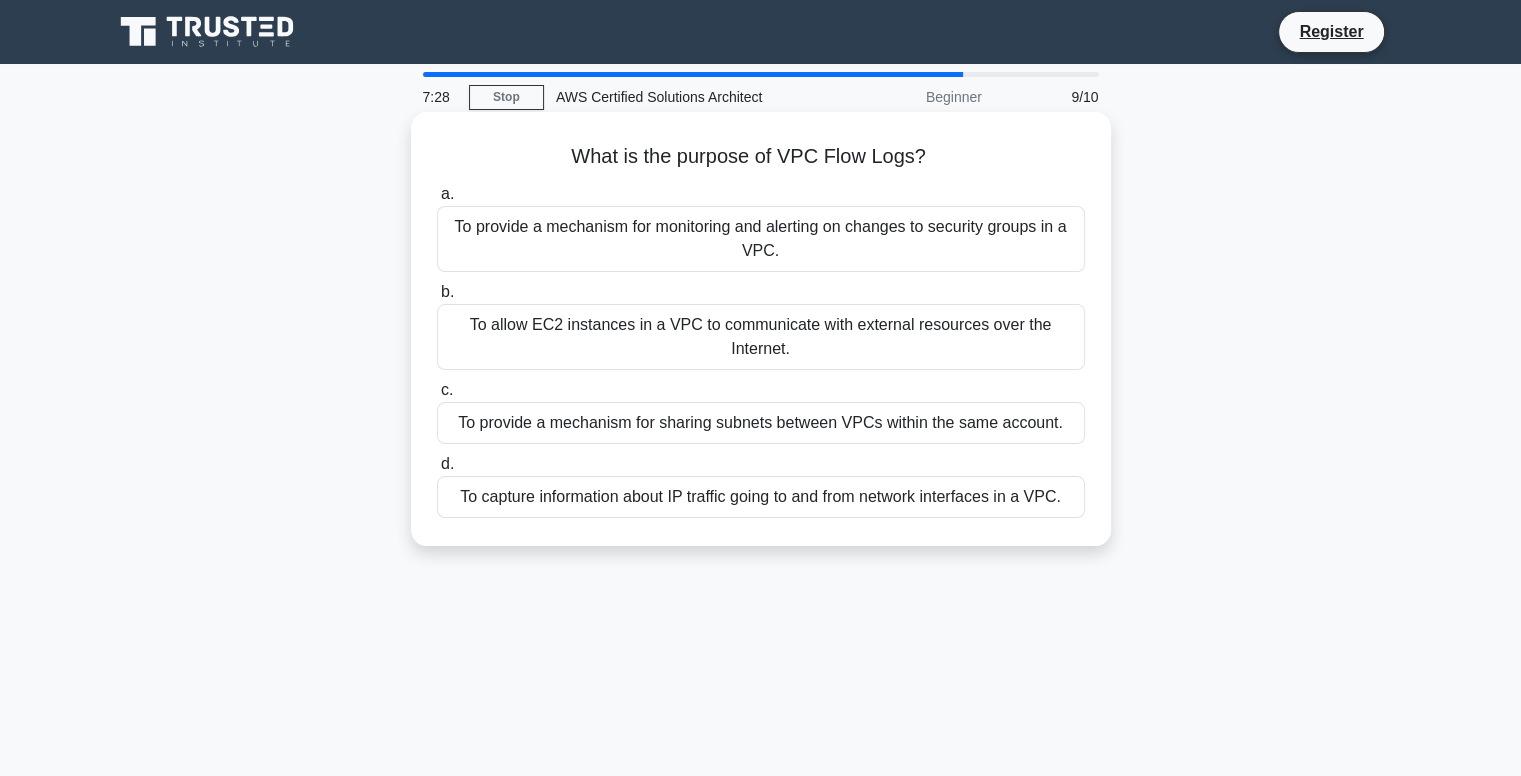 click on "To capture information about IP traffic going to and from network interfaces in a VPC." at bounding box center (761, 497) 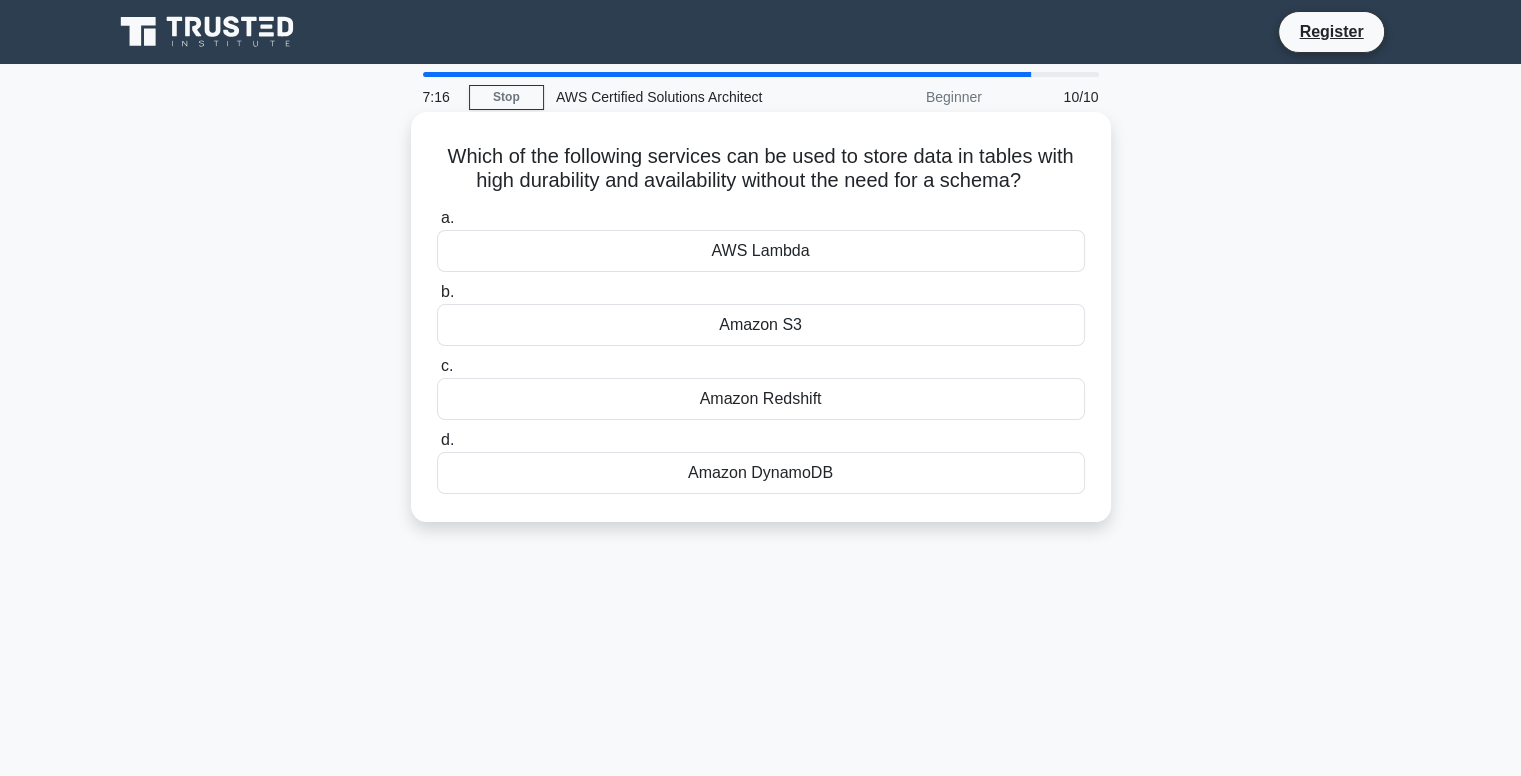 click on "Amazon S3" at bounding box center (761, 325) 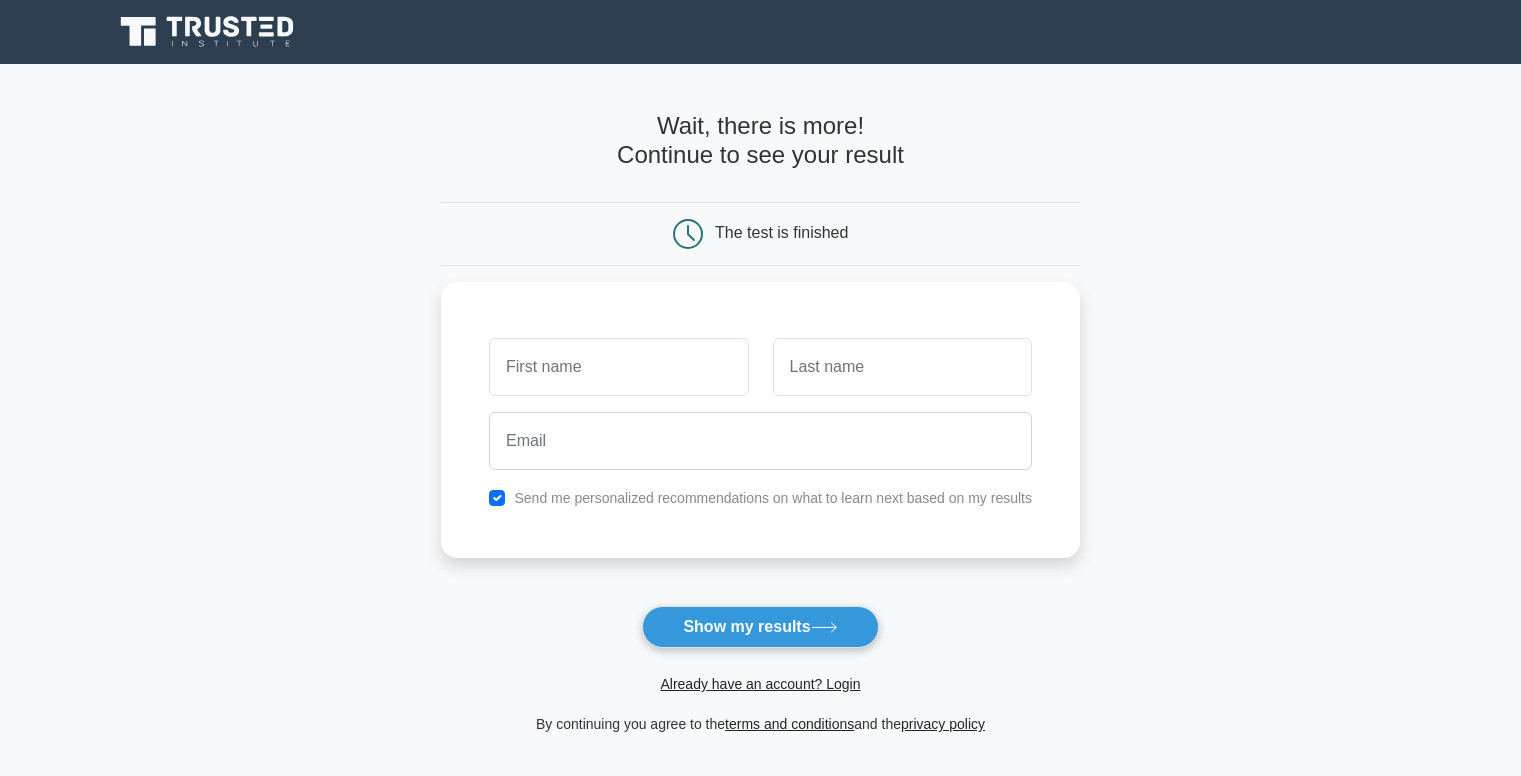 scroll, scrollTop: 0, scrollLeft: 0, axis: both 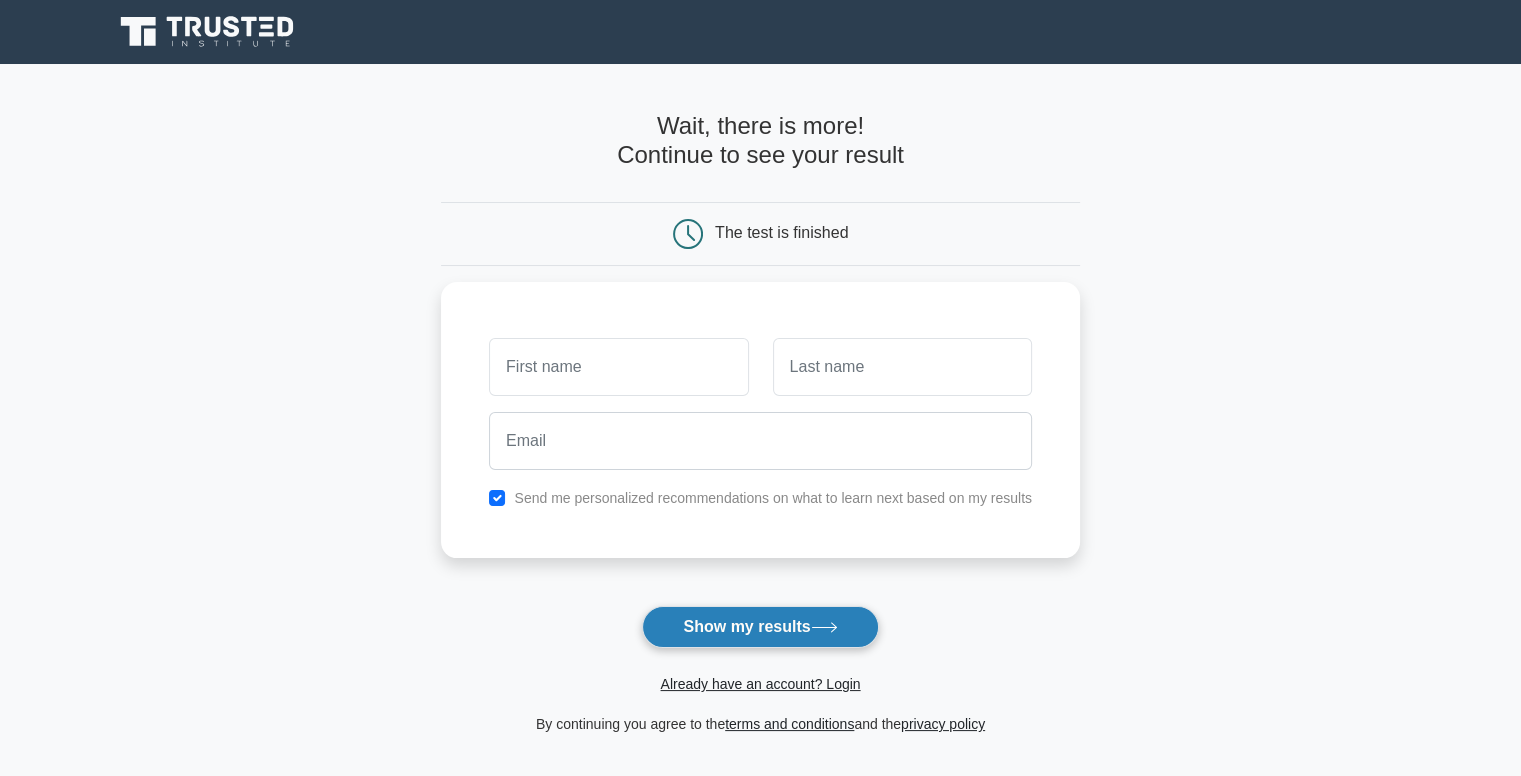 click on "Show my results" at bounding box center (760, 627) 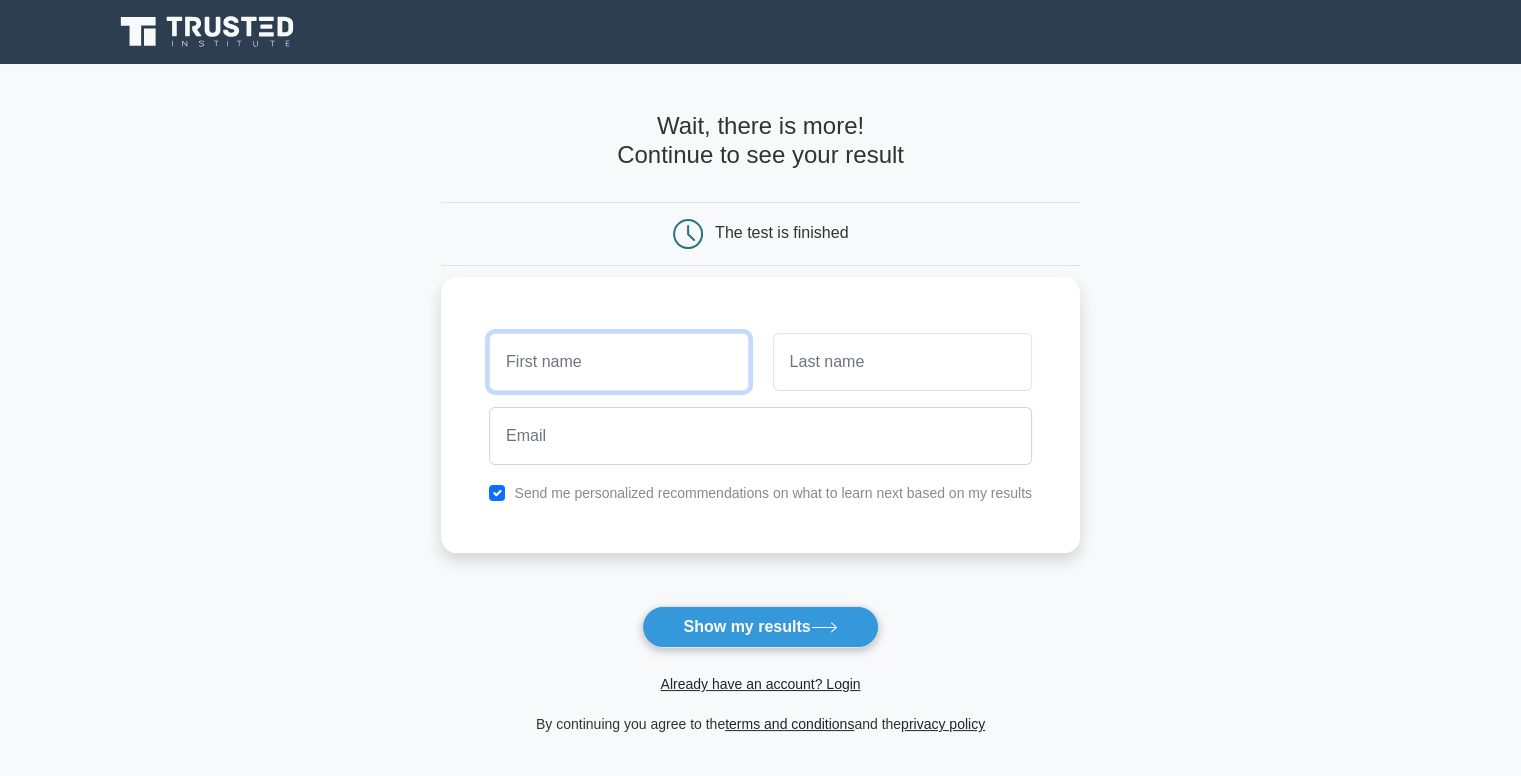 click at bounding box center [618, 362] 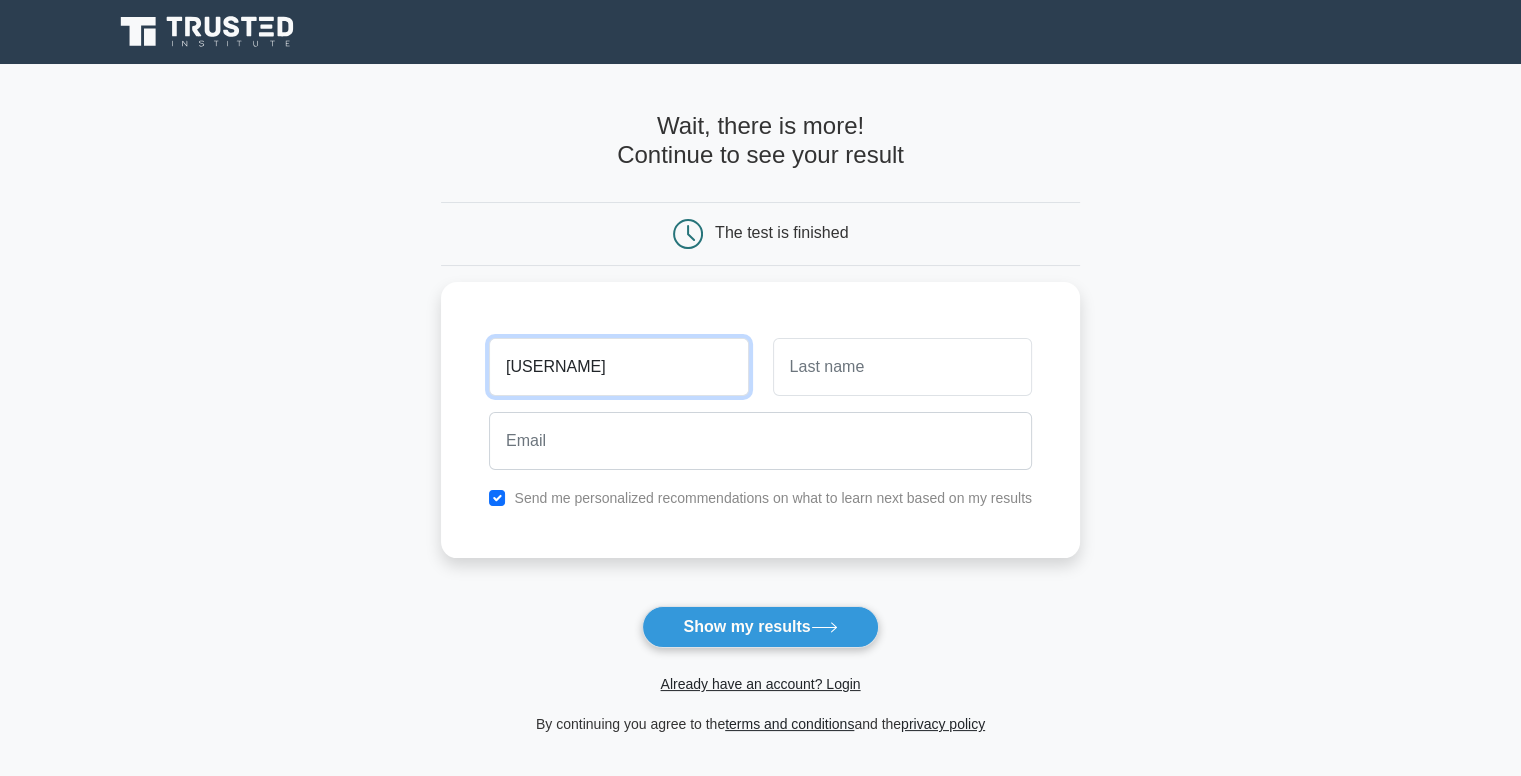 drag, startPoint x: 615, startPoint y: 343, endPoint x: 424, endPoint y: 376, distance: 193.82982 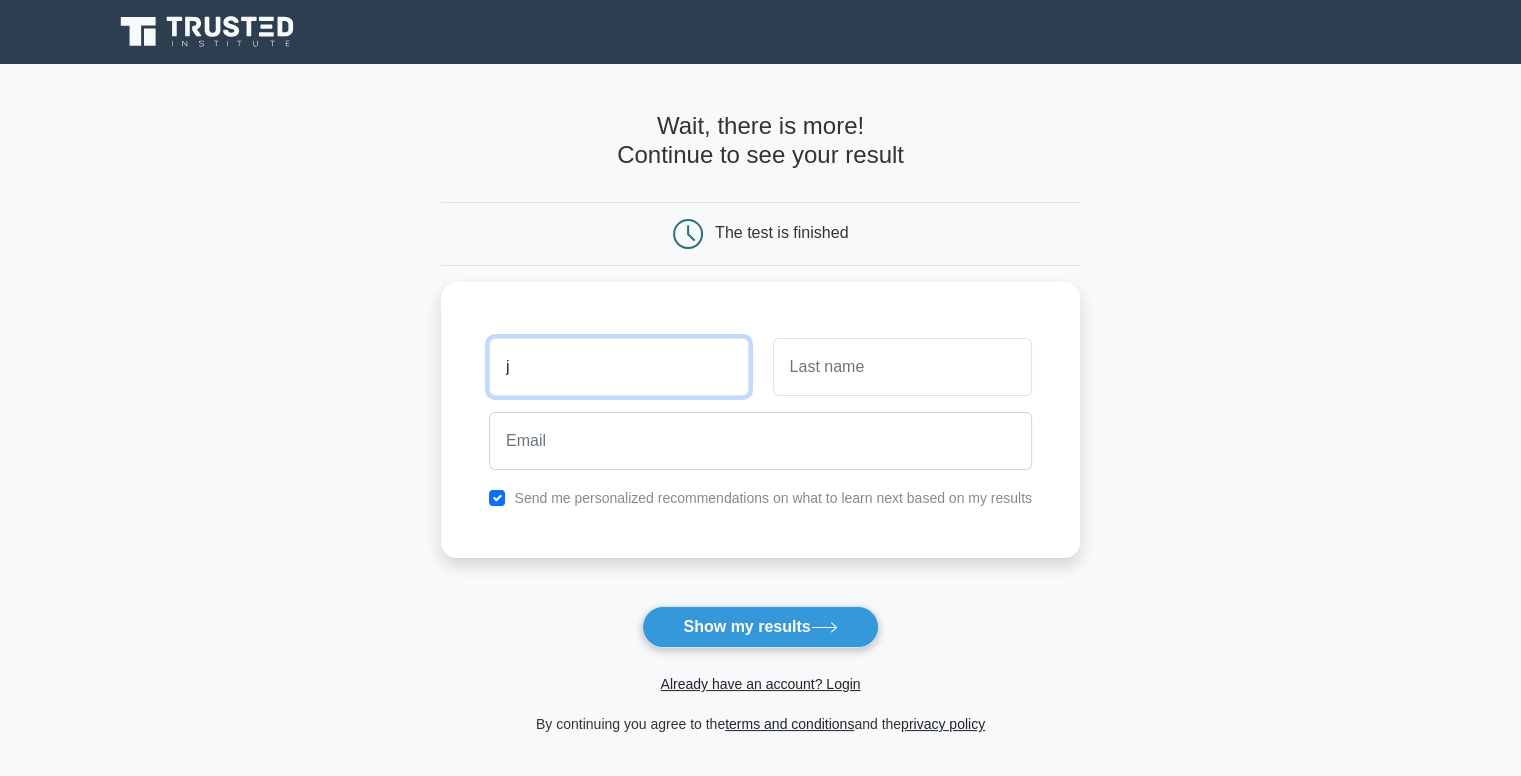 type on "j" 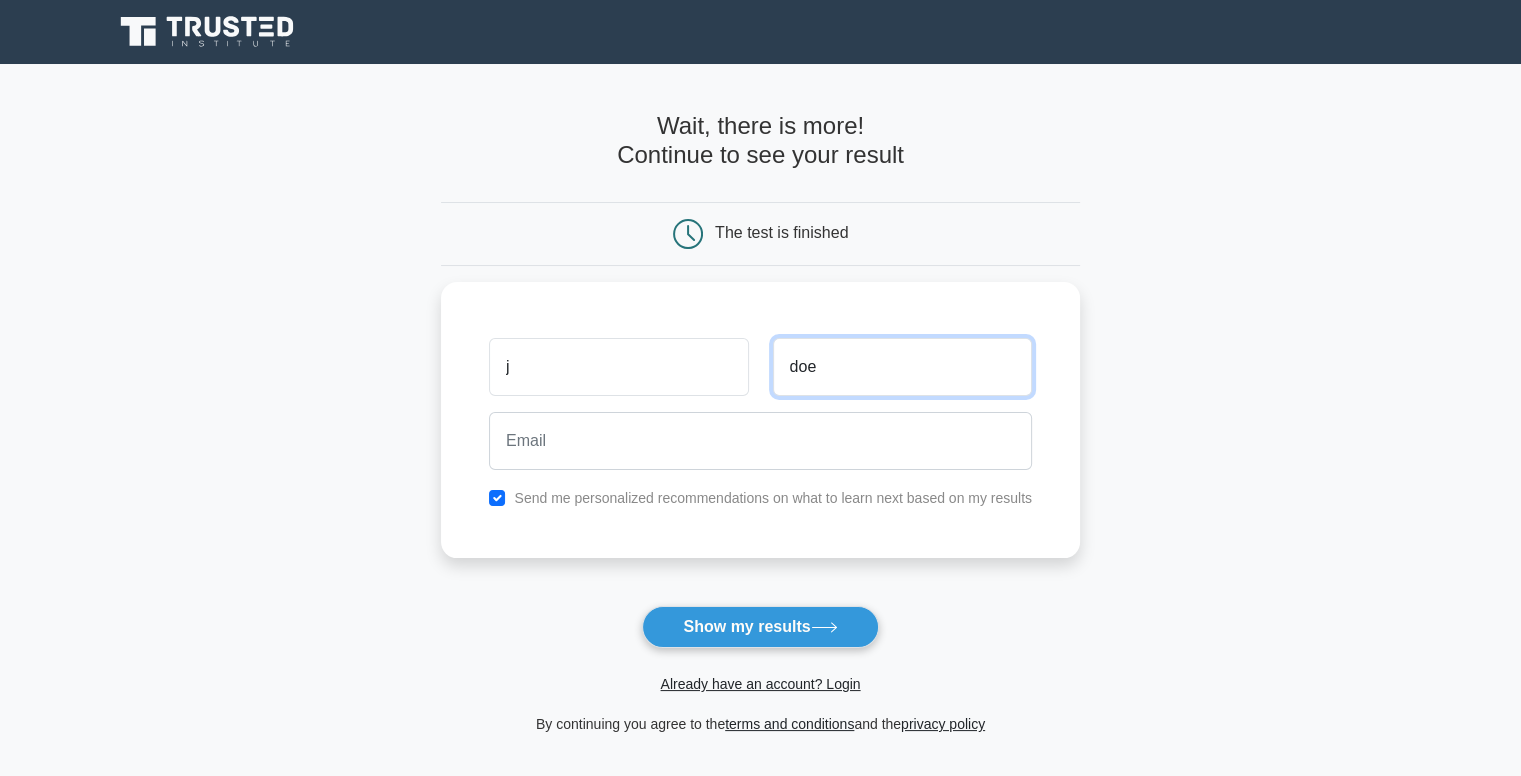 type on "doe" 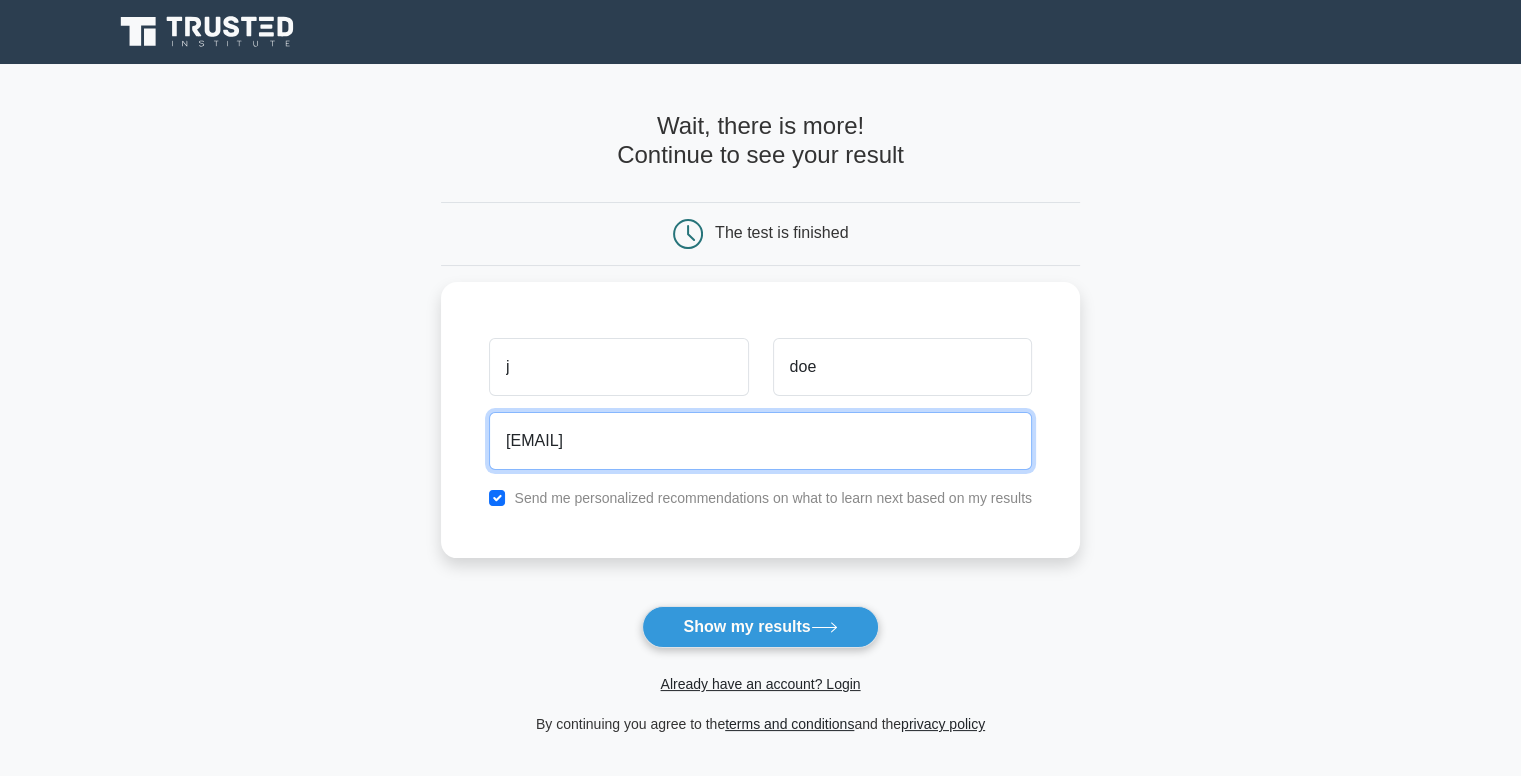 drag, startPoint x: 704, startPoint y: 448, endPoint x: 273, endPoint y: 448, distance: 431 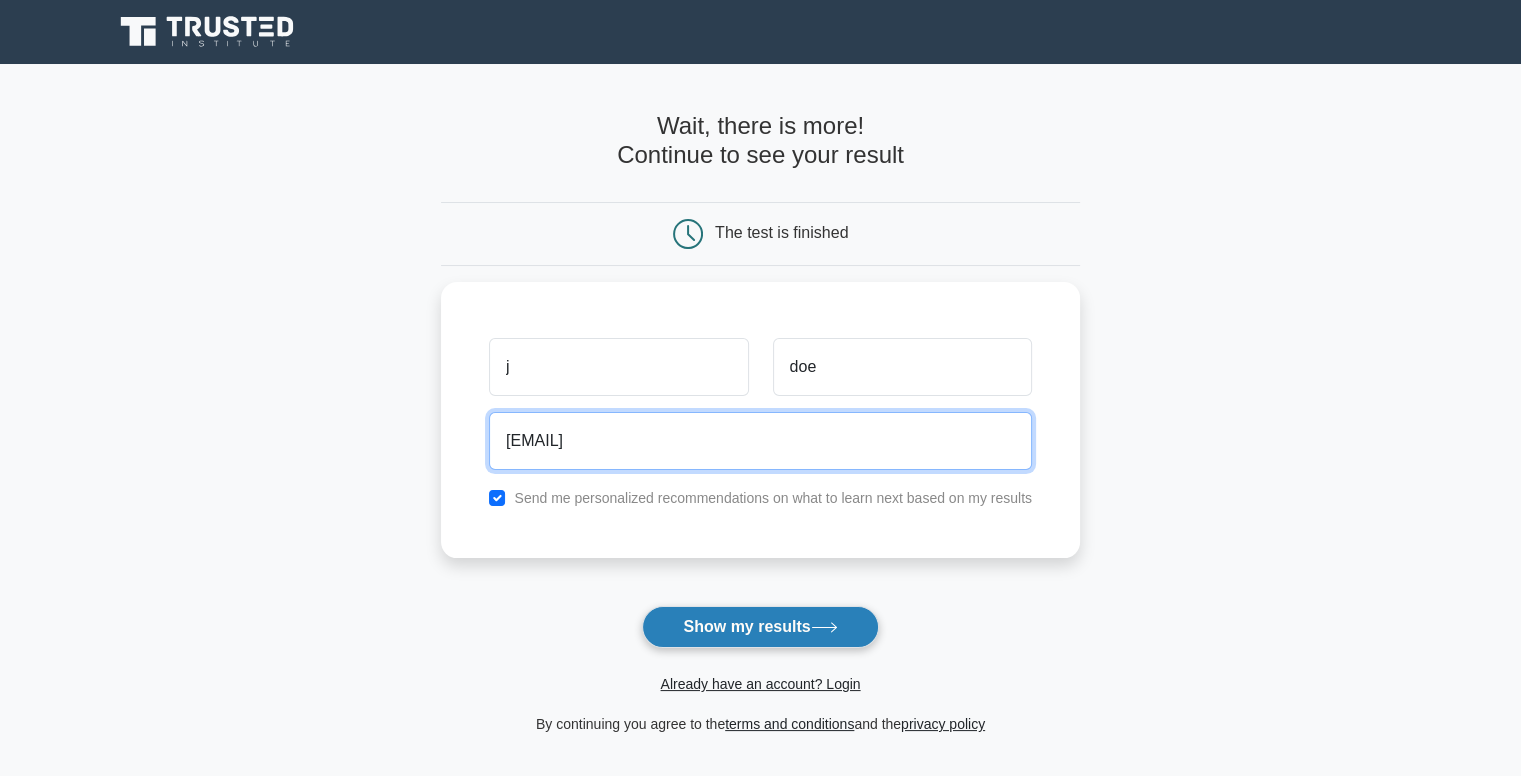 type on "[EMAIL]" 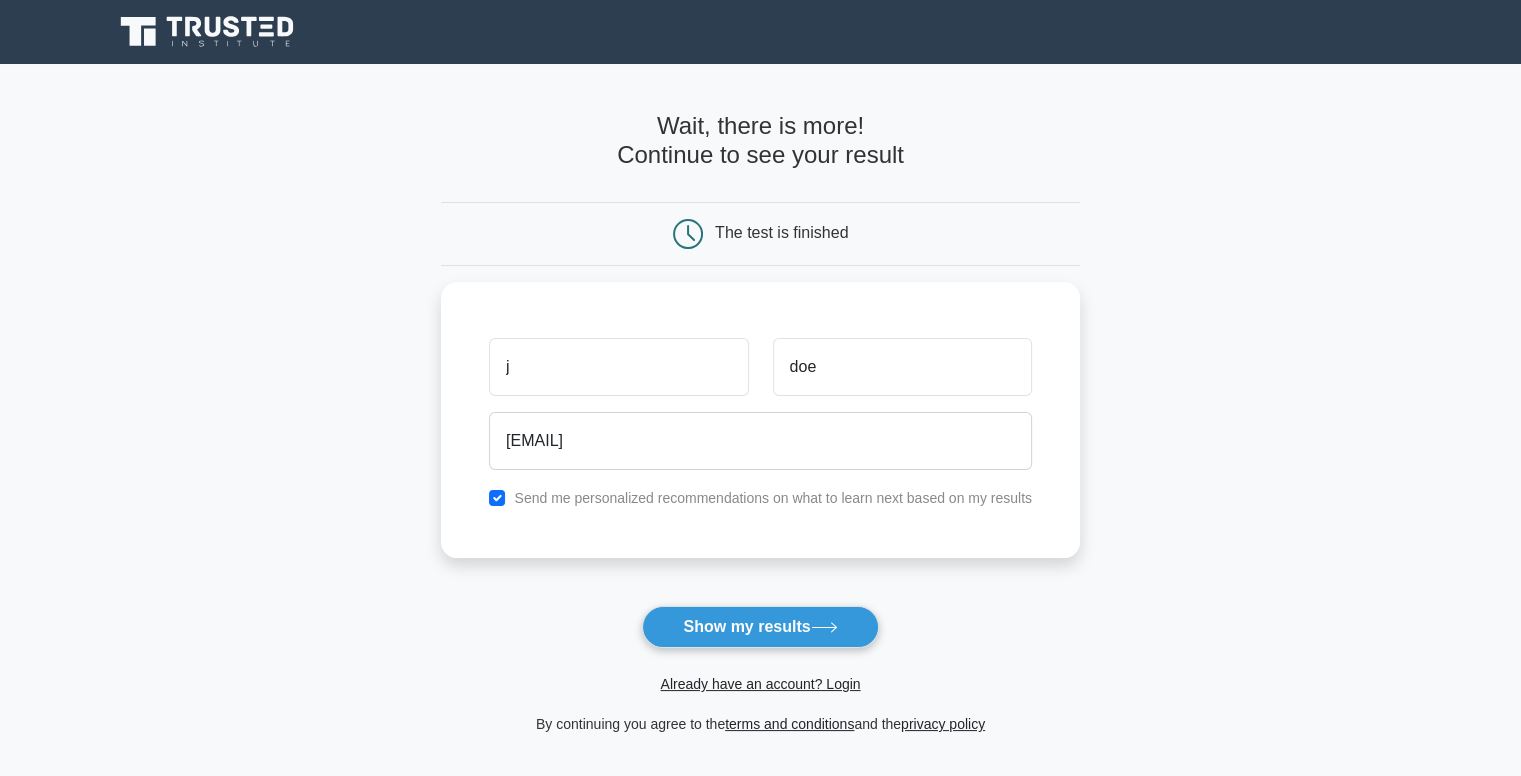 click on "Show my results" at bounding box center (760, 627) 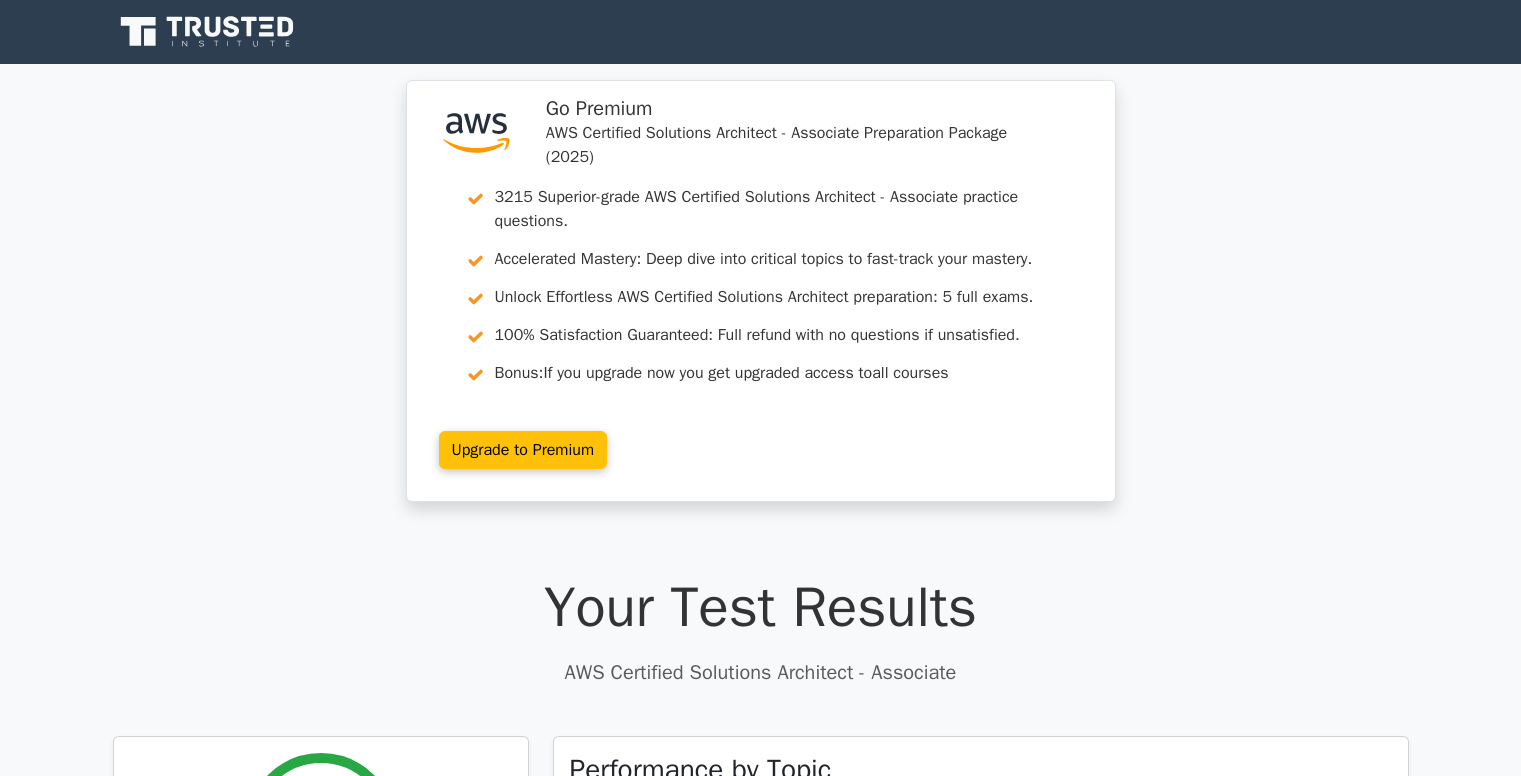 scroll, scrollTop: 0, scrollLeft: 0, axis: both 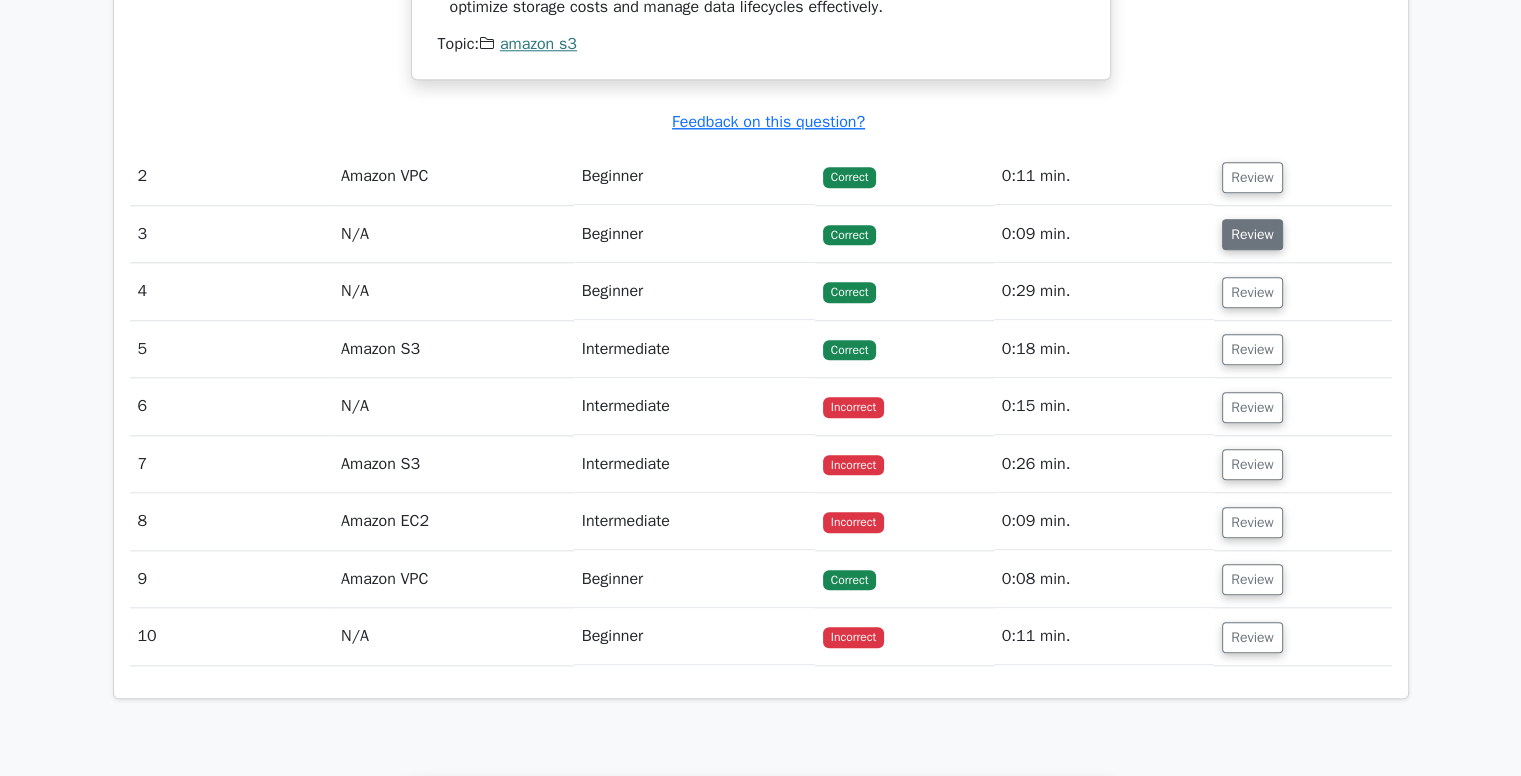 click on "Review" at bounding box center (1252, 234) 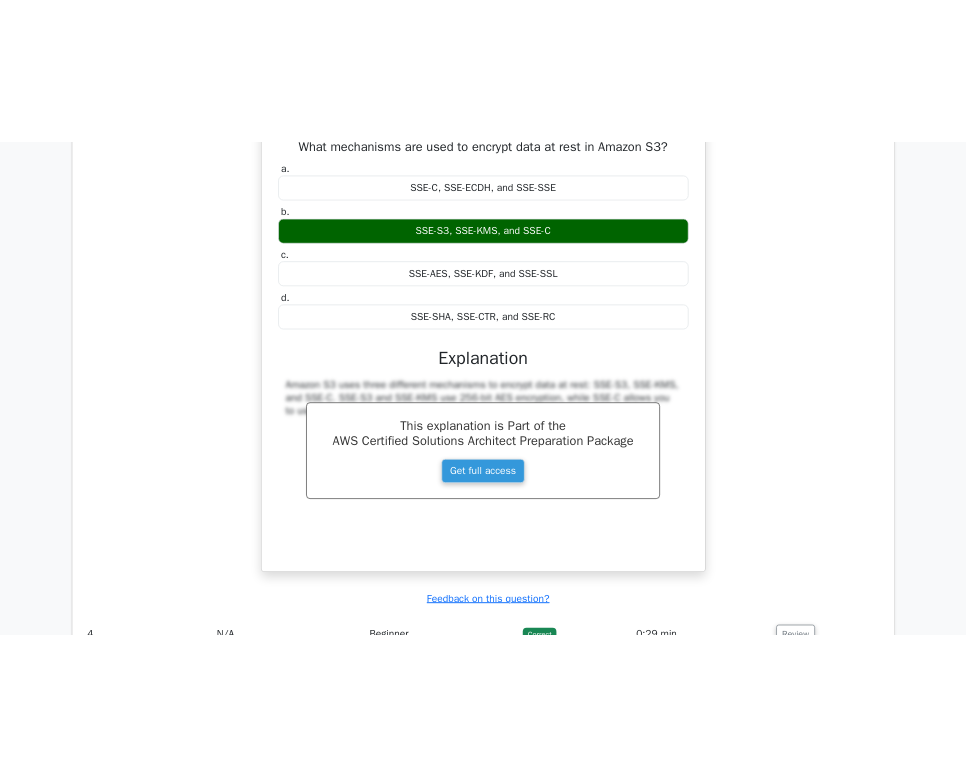 scroll, scrollTop: 2200, scrollLeft: 0, axis: vertical 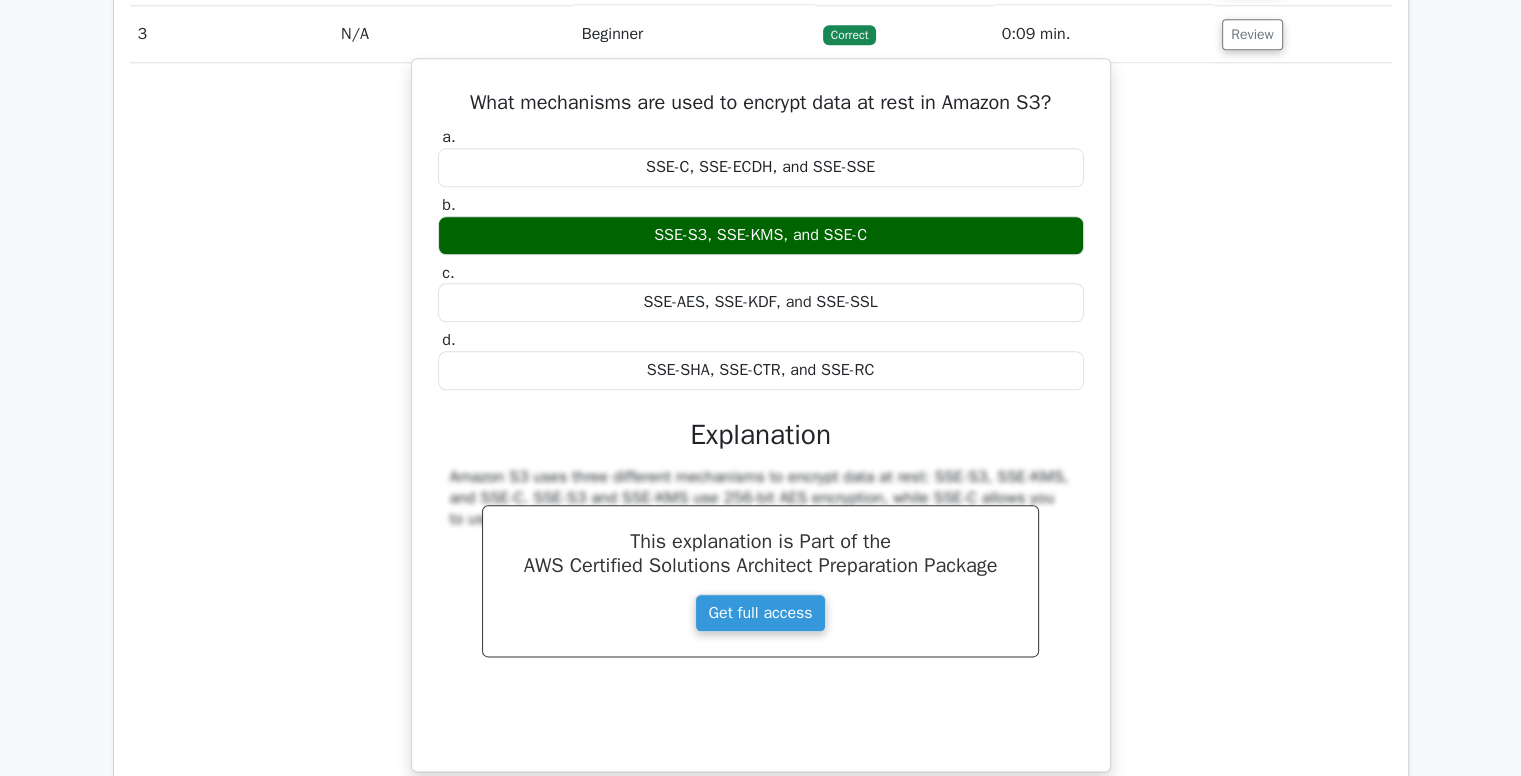 click on "Amazon S3 uses three different mechanisms to encrypt data at rest: SSE-S3, SSE-KMS, and SSE-C. SSE-S3 and SSE-KMS use 256-bit AES encryption, while SSE-C allows you to use your own encryption keys." at bounding box center (761, 498) 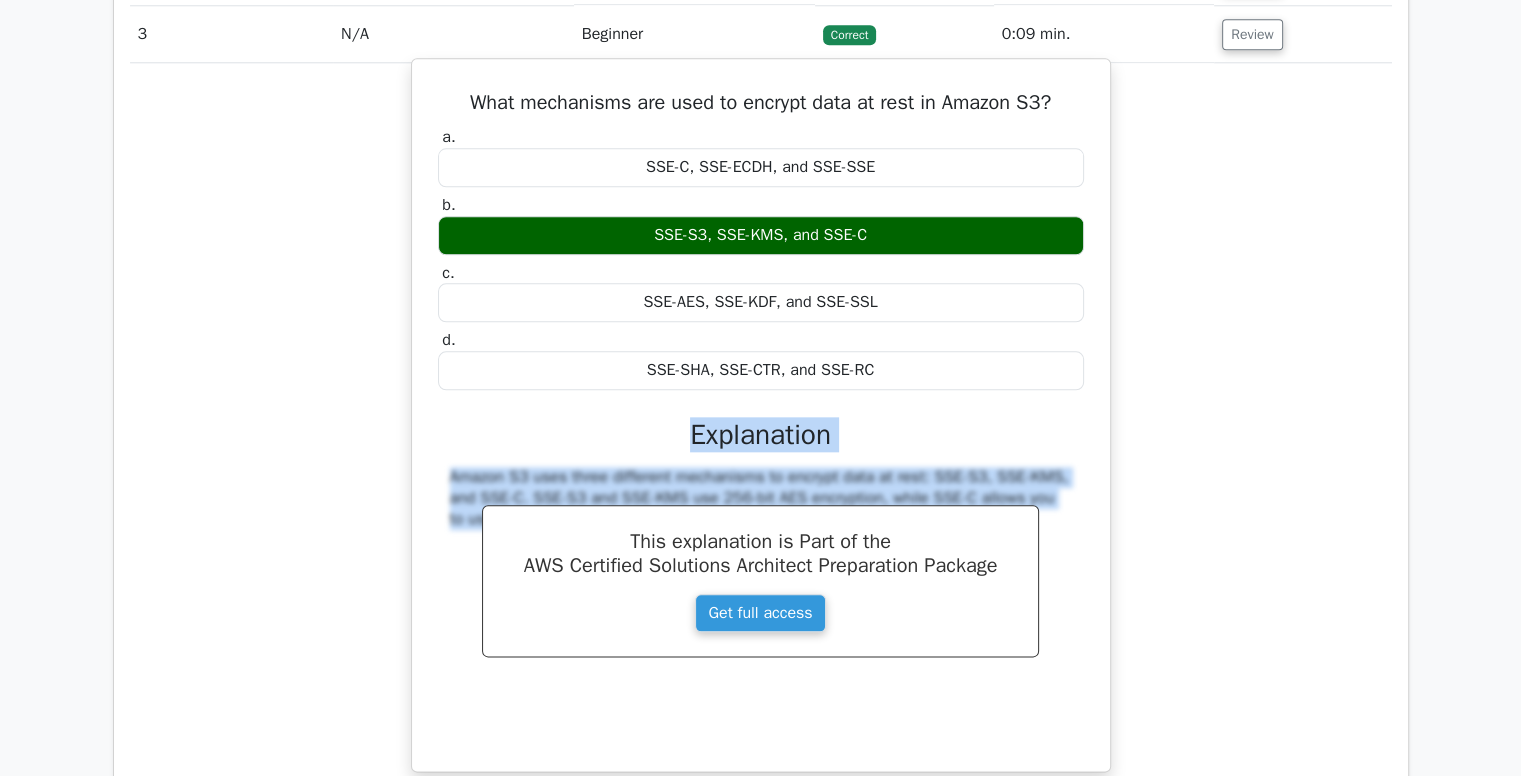 drag, startPoint x: 689, startPoint y: 430, endPoint x: 1063, endPoint y: 497, distance: 379.95395 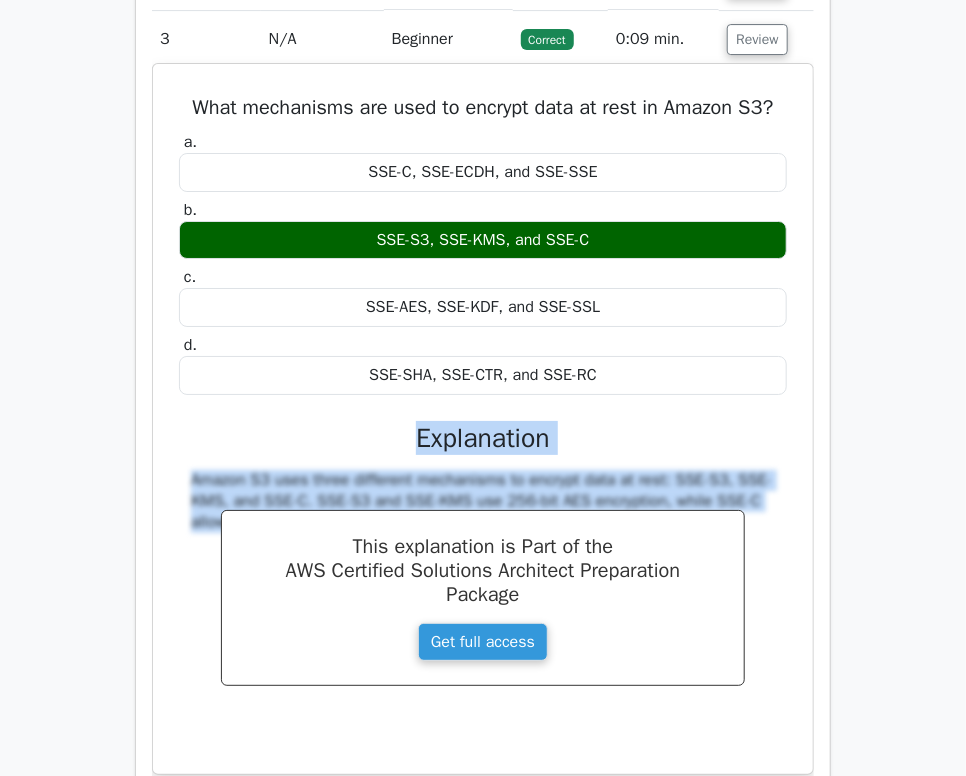 click on "Amazon S3 uses three different mechanisms to encrypt data at rest: SSE-S3, SSE-KMS, and SSE-C. SSE-S3 and SSE-KMS use 256-bit AES encryption, while SSE-C allows you to use your own encryption keys." at bounding box center [483, 501] 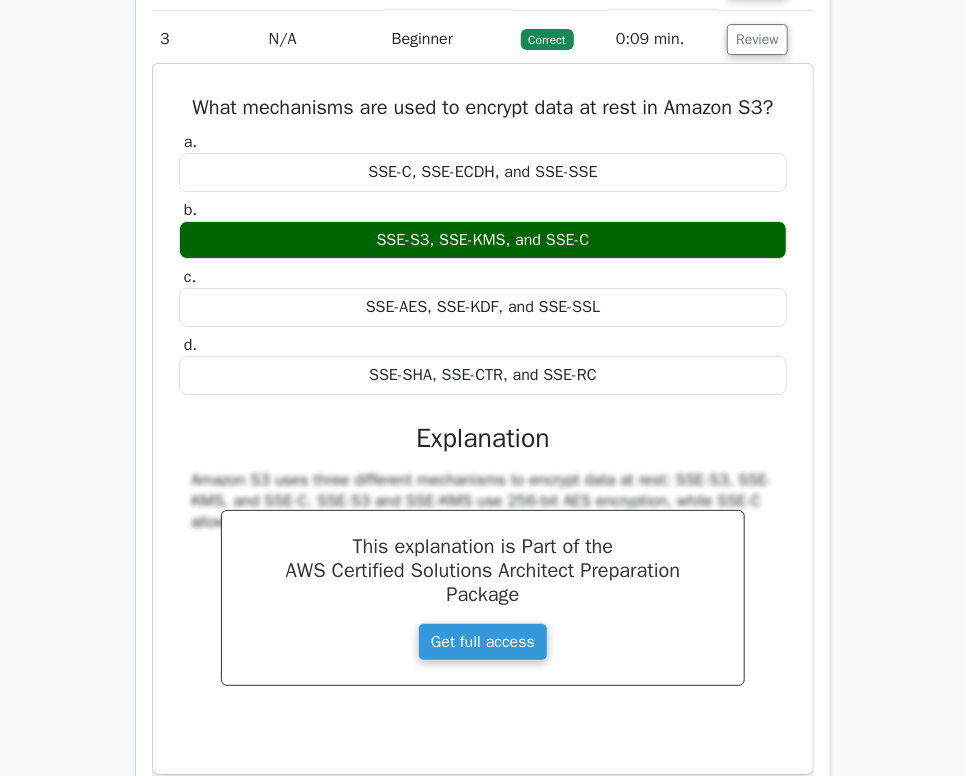 click on "Amazon S3 uses three different mechanisms to encrypt data at rest: SSE-S3, SSE-KMS, and SSE-C. SSE-S3 and SSE-KMS use 256-bit AES encryption, while SSE-C allows you to use your own encryption keys." at bounding box center [483, 501] 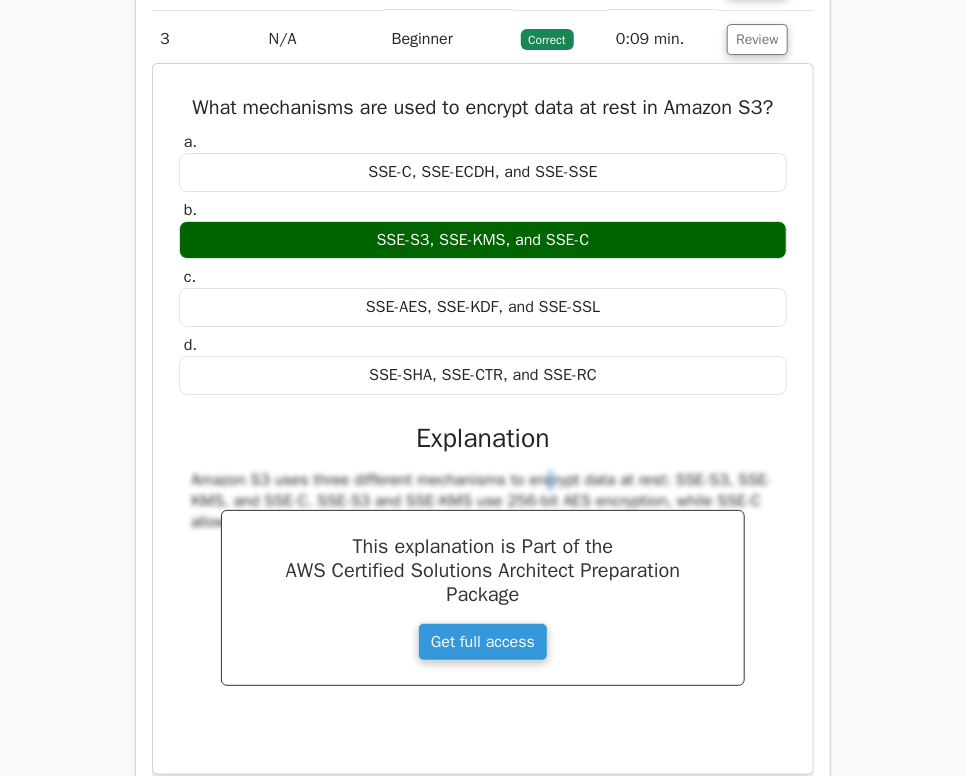 click on "Amazon S3 uses three different mechanisms to encrypt data at rest: SSE-S3, SSE-KMS, and SSE-C. SSE-S3 and SSE-KMS use 256-bit AES encryption, while SSE-C allows you to use your own encryption keys." at bounding box center [483, 501] 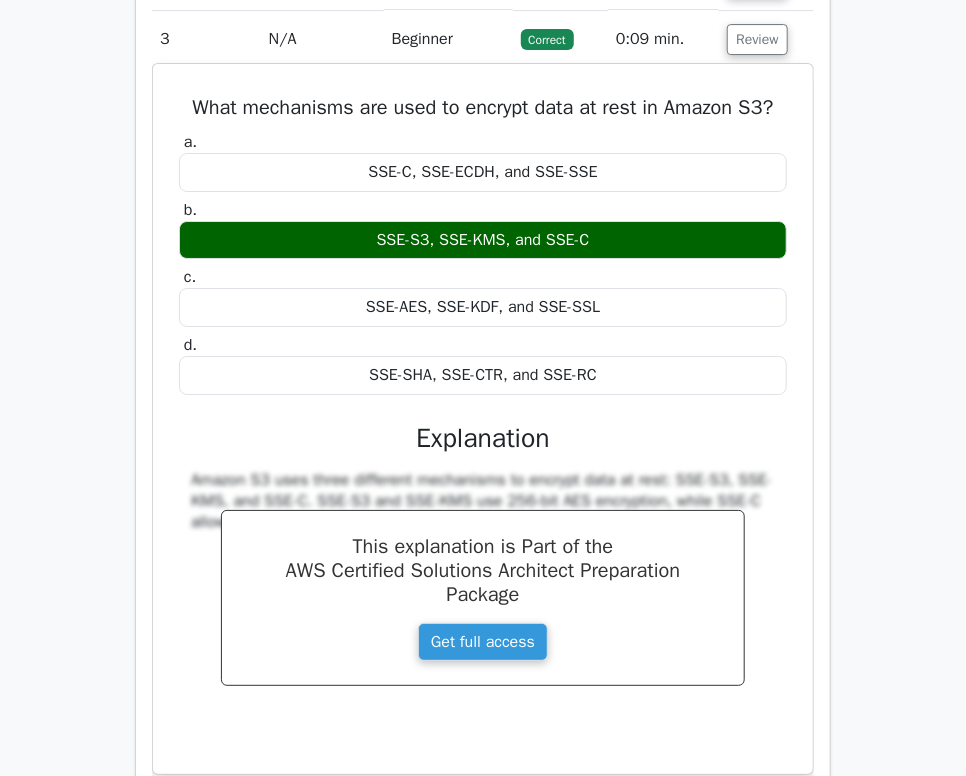 click on "Amazon S3 uses three different mechanisms to encrypt data at rest: SSE-S3, SSE-KMS, and SSE-C. SSE-S3 and SSE-KMS use 256-bit AES encryption, while SSE-C allows you to use your own encryption keys." at bounding box center [483, 501] 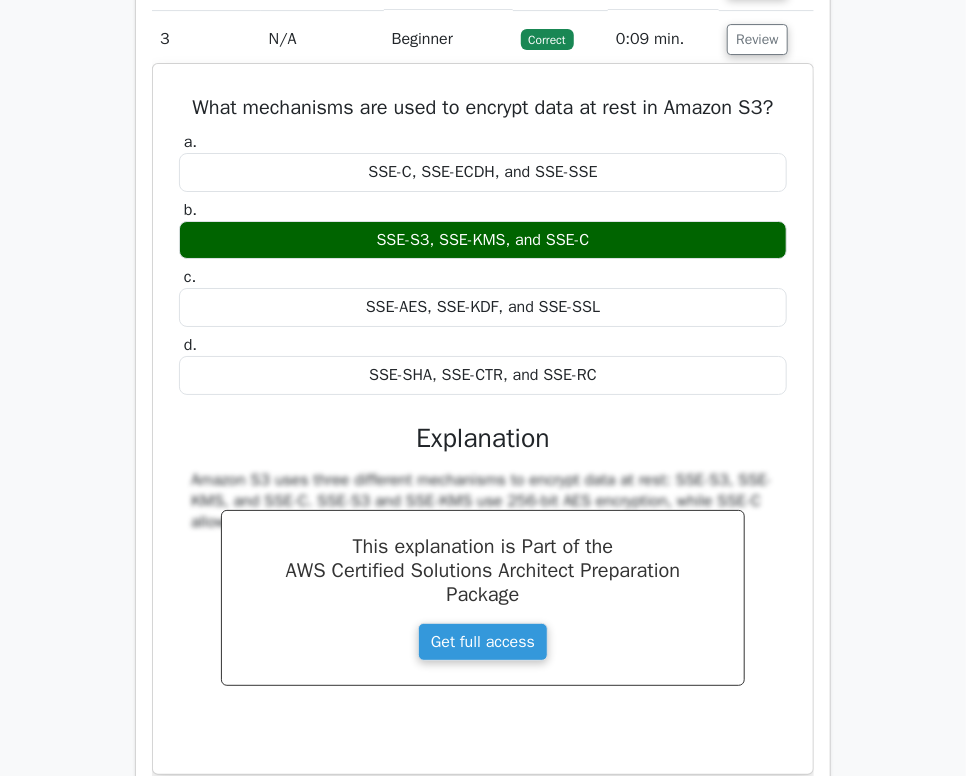 drag, startPoint x: 198, startPoint y: 494, endPoint x: 770, endPoint y: 578, distance: 578.13495 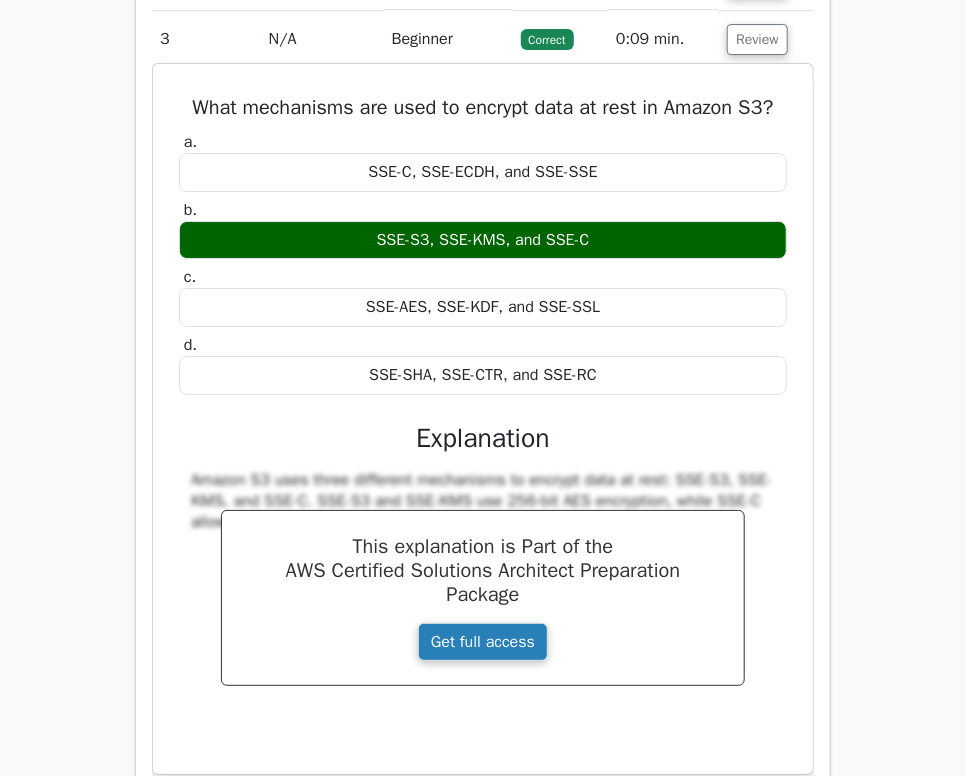 click on "Get full access" at bounding box center (483, 642) 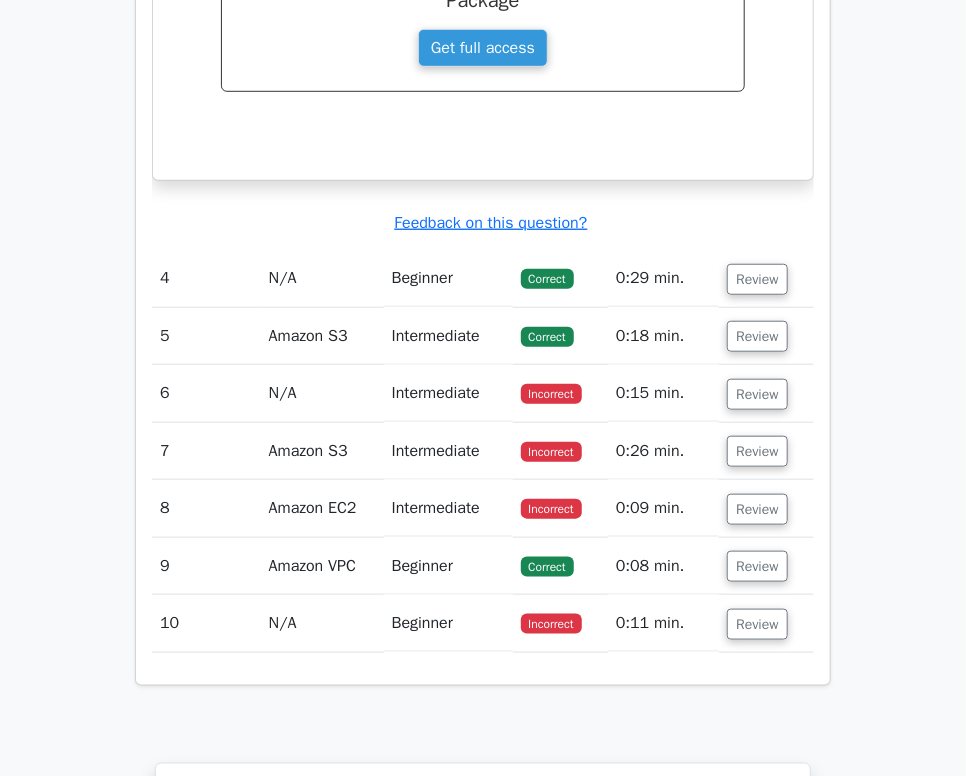 scroll, scrollTop: 2800, scrollLeft: 0, axis: vertical 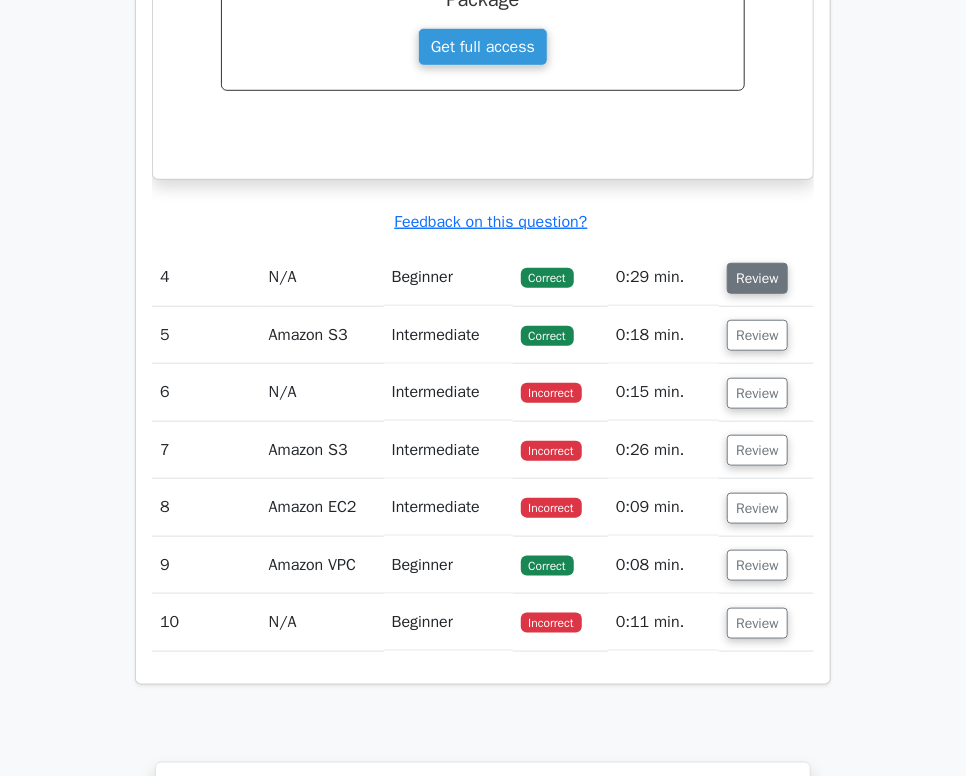 click on "Review" at bounding box center [757, 278] 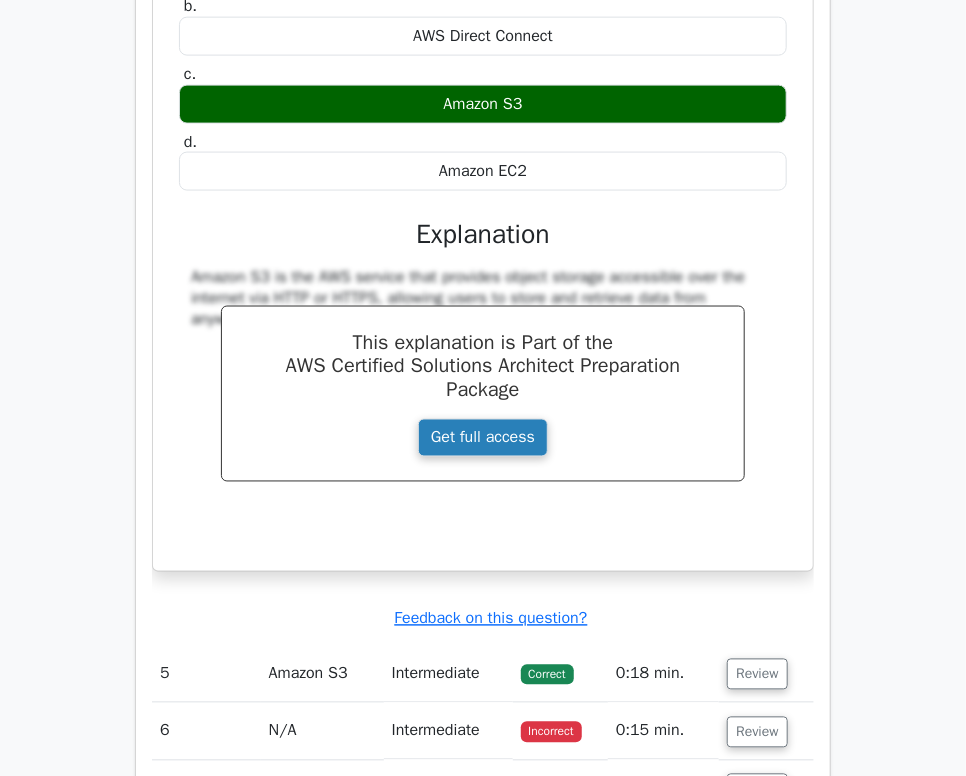 scroll, scrollTop: 3500, scrollLeft: 0, axis: vertical 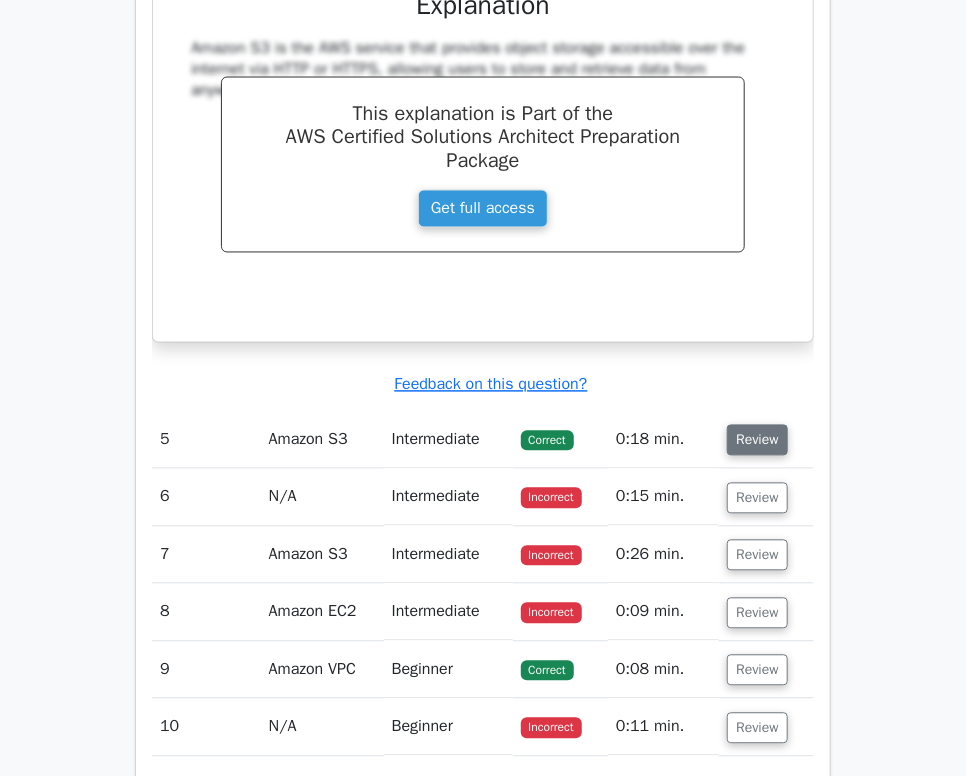 click on "Review" at bounding box center [757, 440] 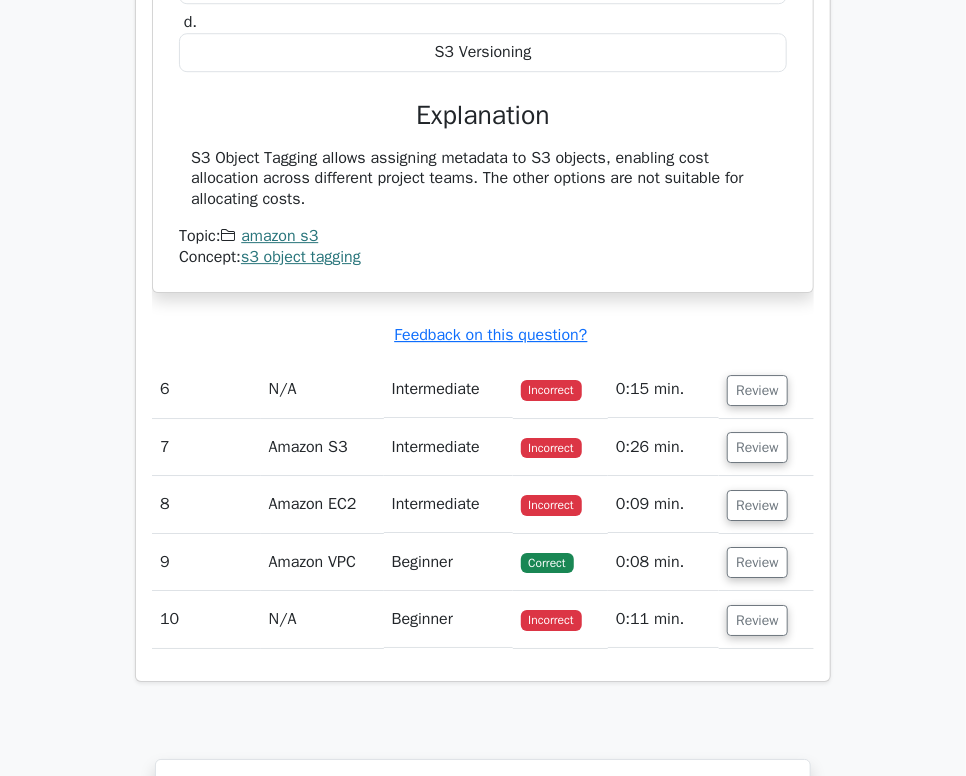 scroll, scrollTop: 4300, scrollLeft: 0, axis: vertical 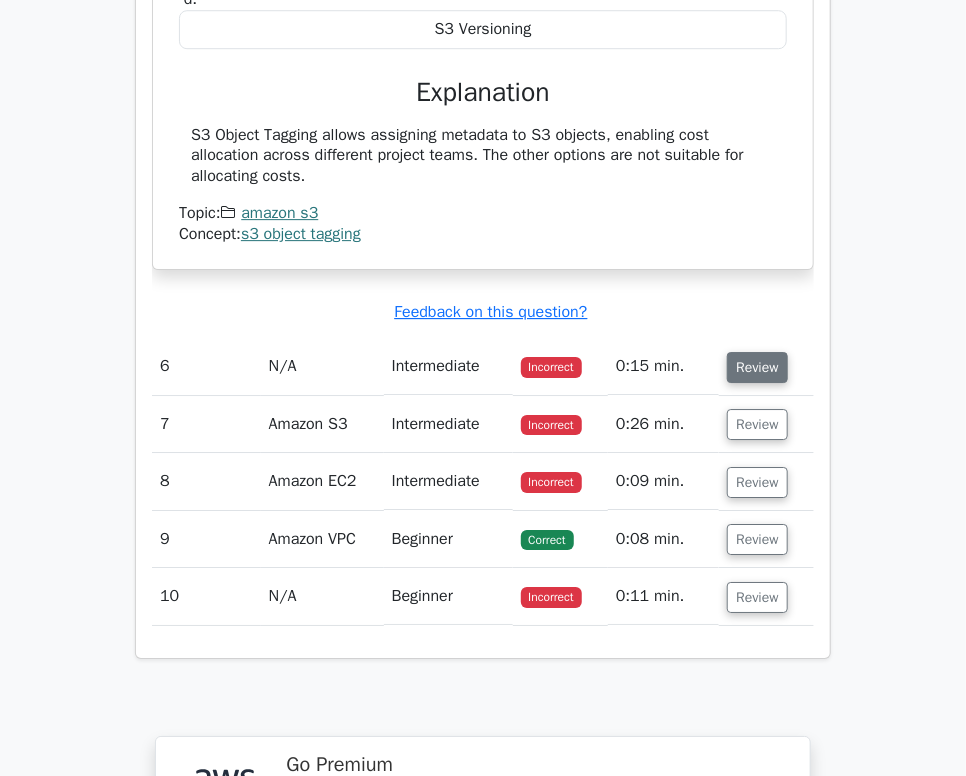 click on "Review" at bounding box center (757, 367) 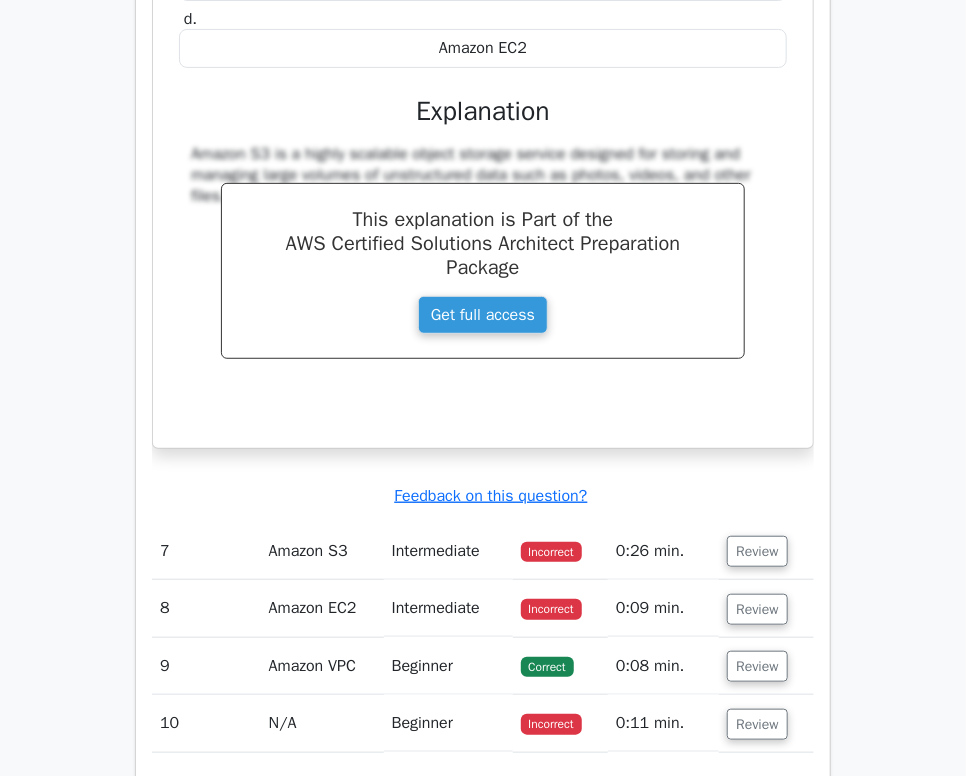 scroll, scrollTop: 5100, scrollLeft: 0, axis: vertical 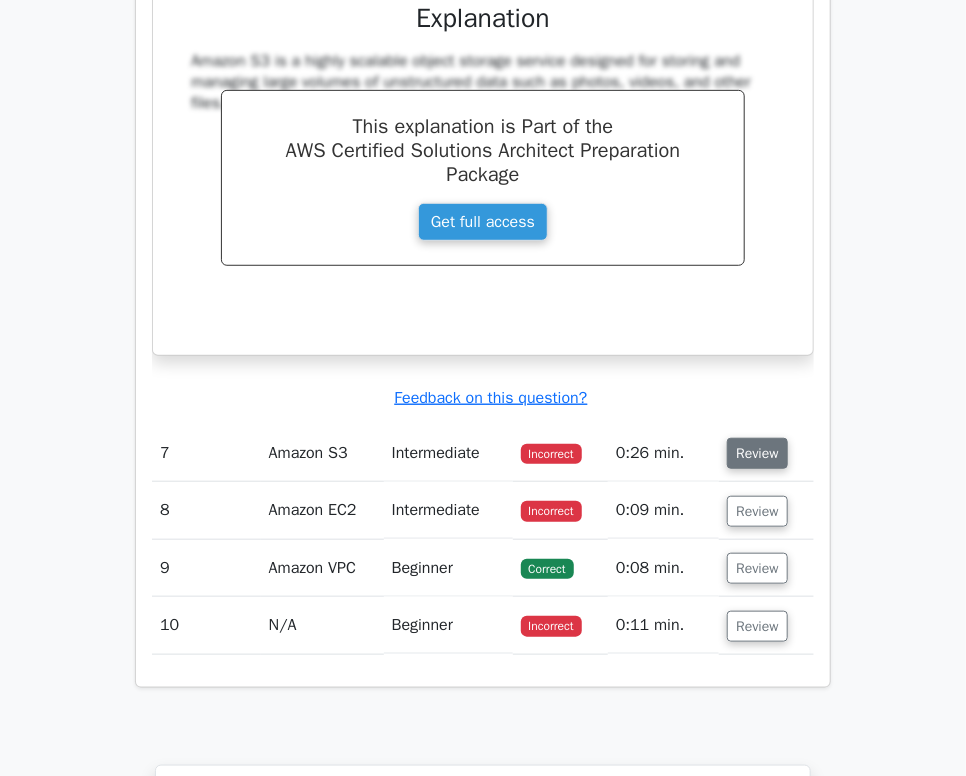 click on "Review" at bounding box center (757, 453) 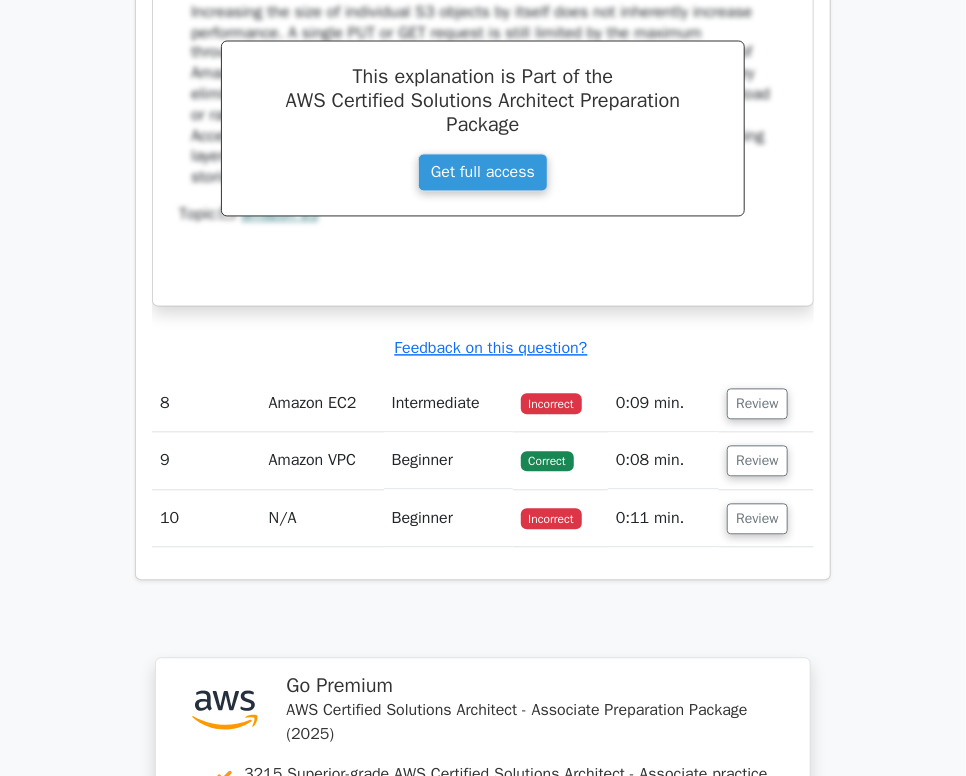 scroll, scrollTop: 6000, scrollLeft: 0, axis: vertical 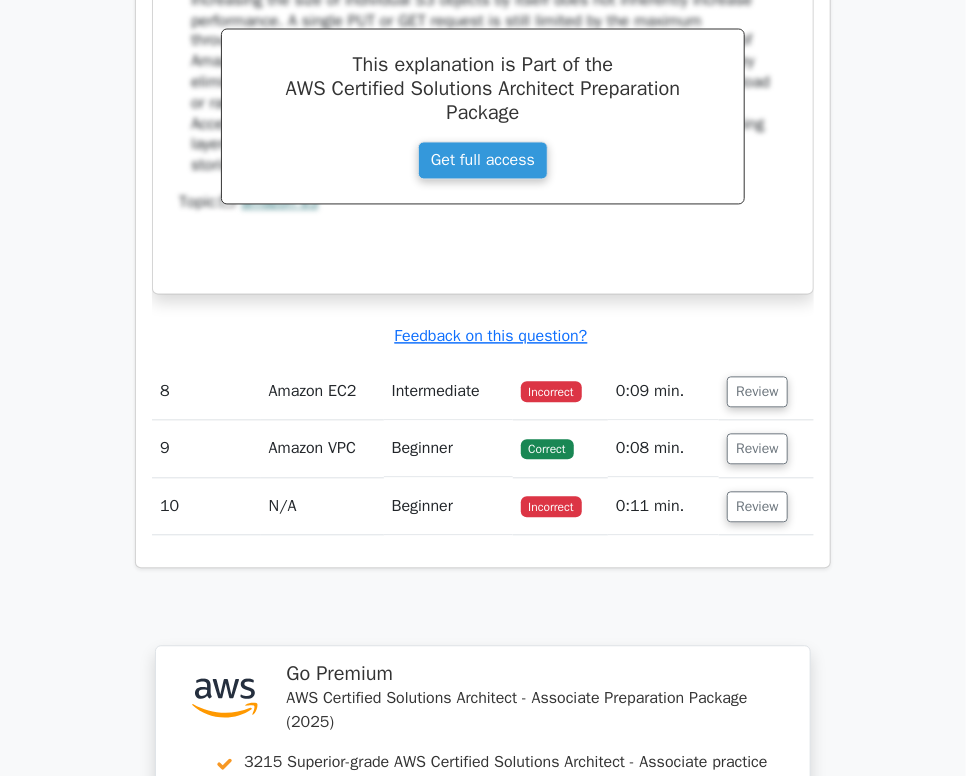 click on "Review" at bounding box center [766, 392] 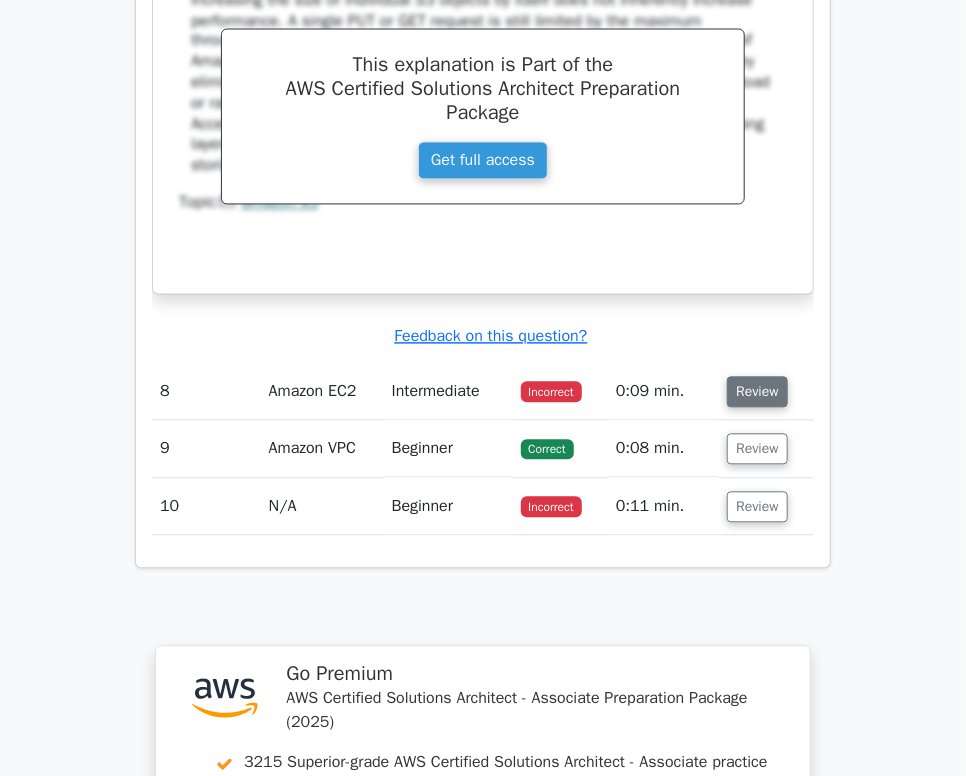click on "Review" at bounding box center [757, 392] 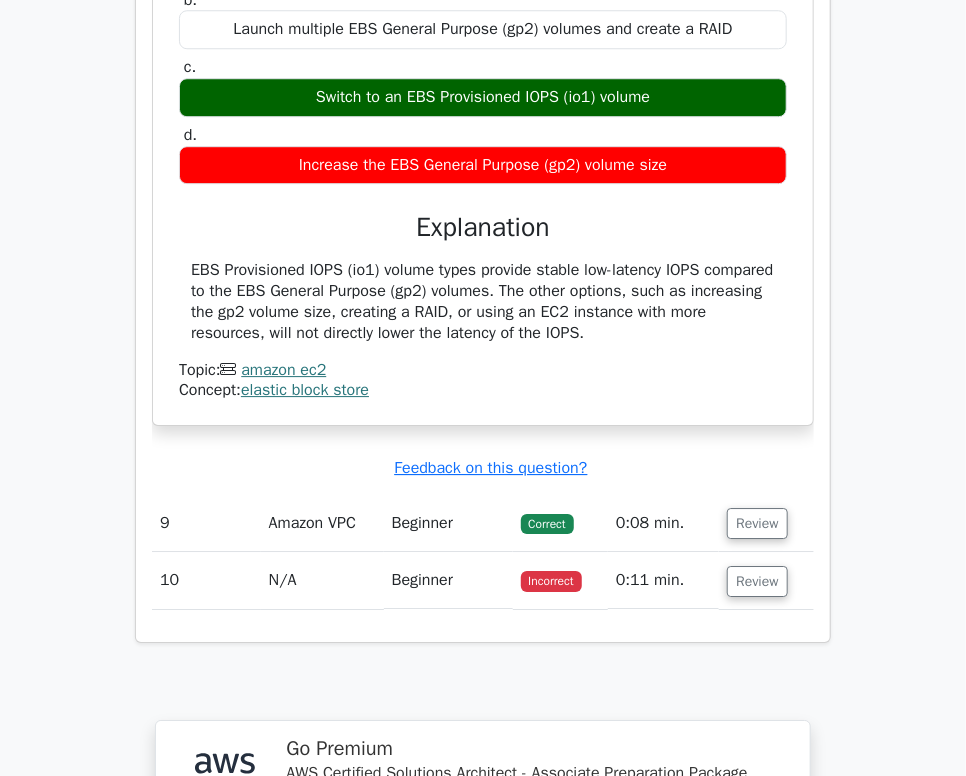 scroll, scrollTop: 6800, scrollLeft: 0, axis: vertical 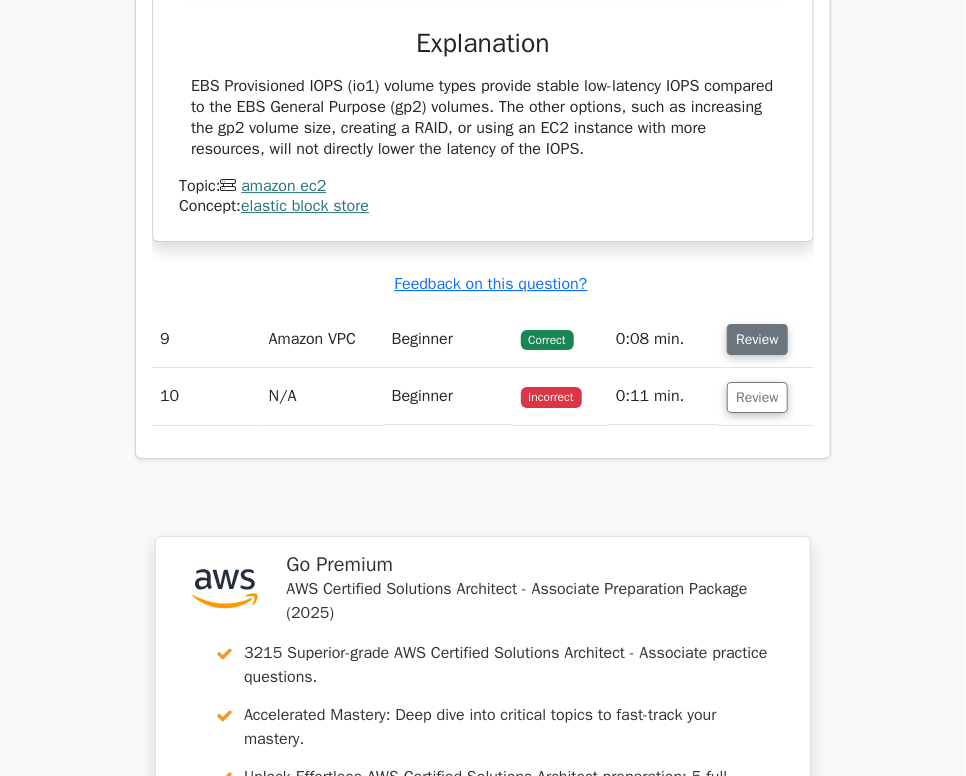 click on "Review" at bounding box center [757, 339] 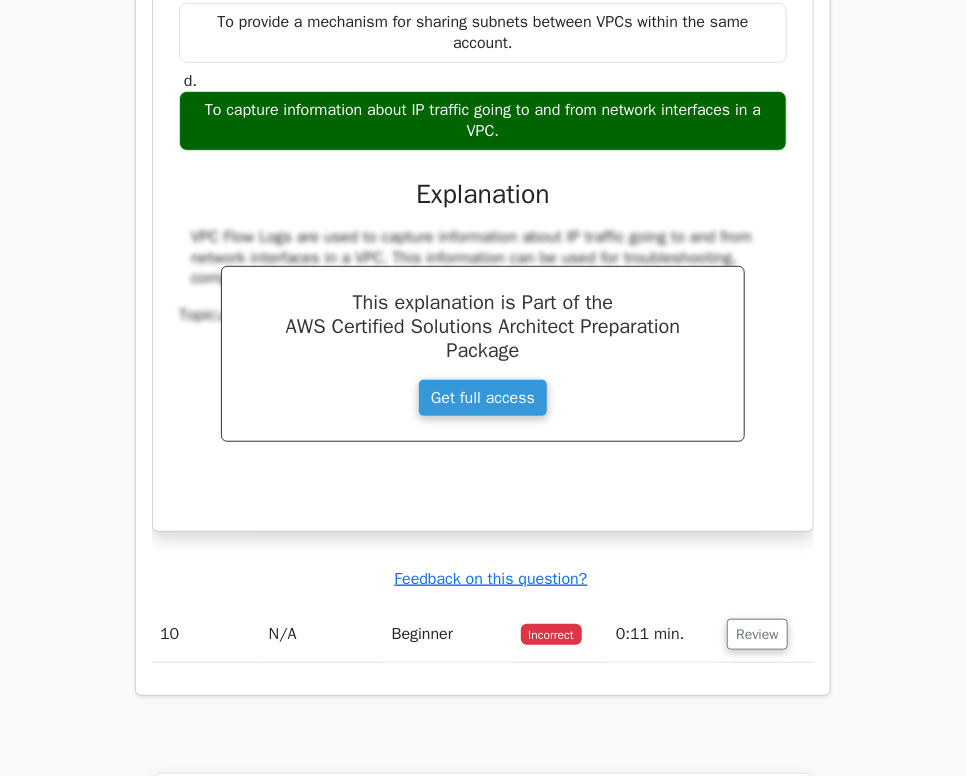 scroll, scrollTop: 7500, scrollLeft: 0, axis: vertical 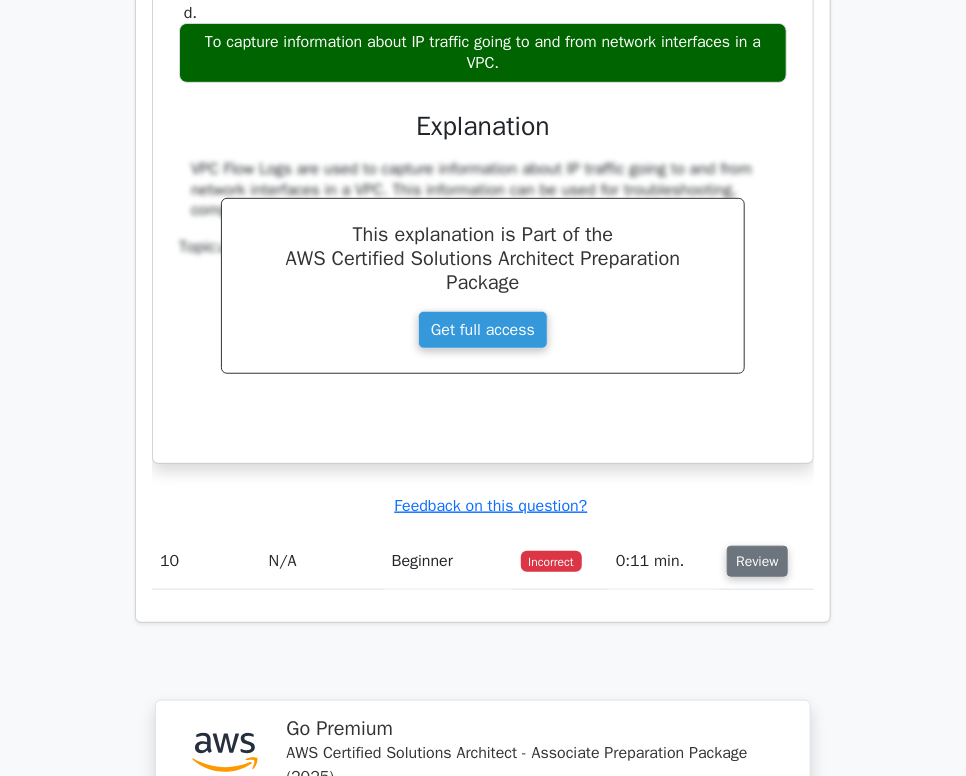 click on "Review" at bounding box center [757, 561] 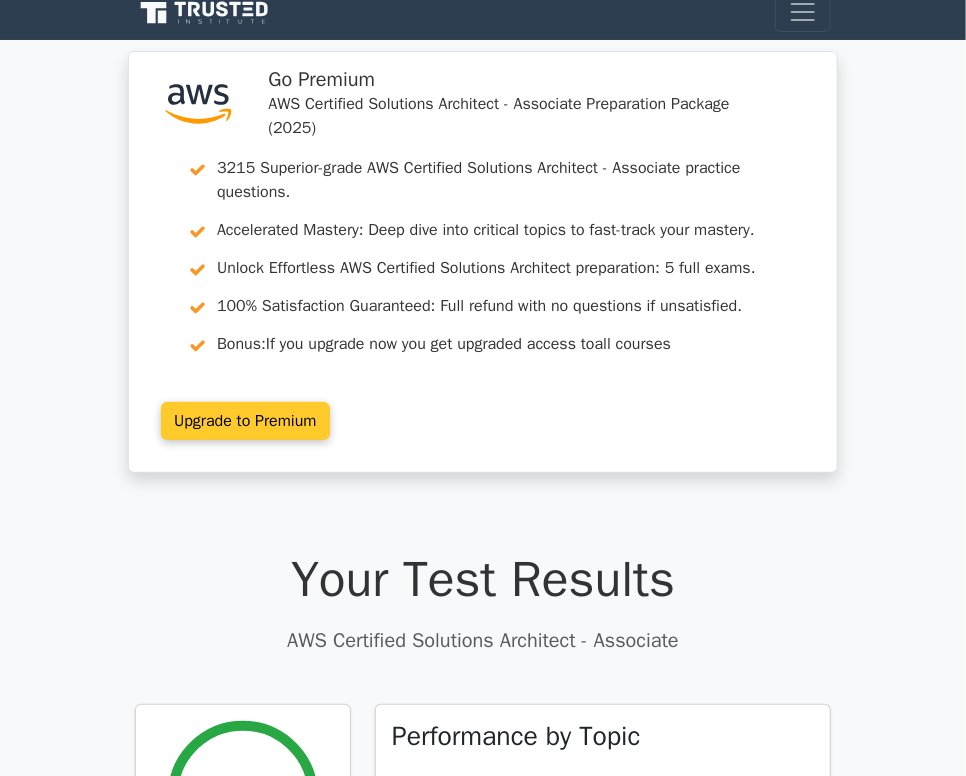 scroll, scrollTop: 0, scrollLeft: 0, axis: both 